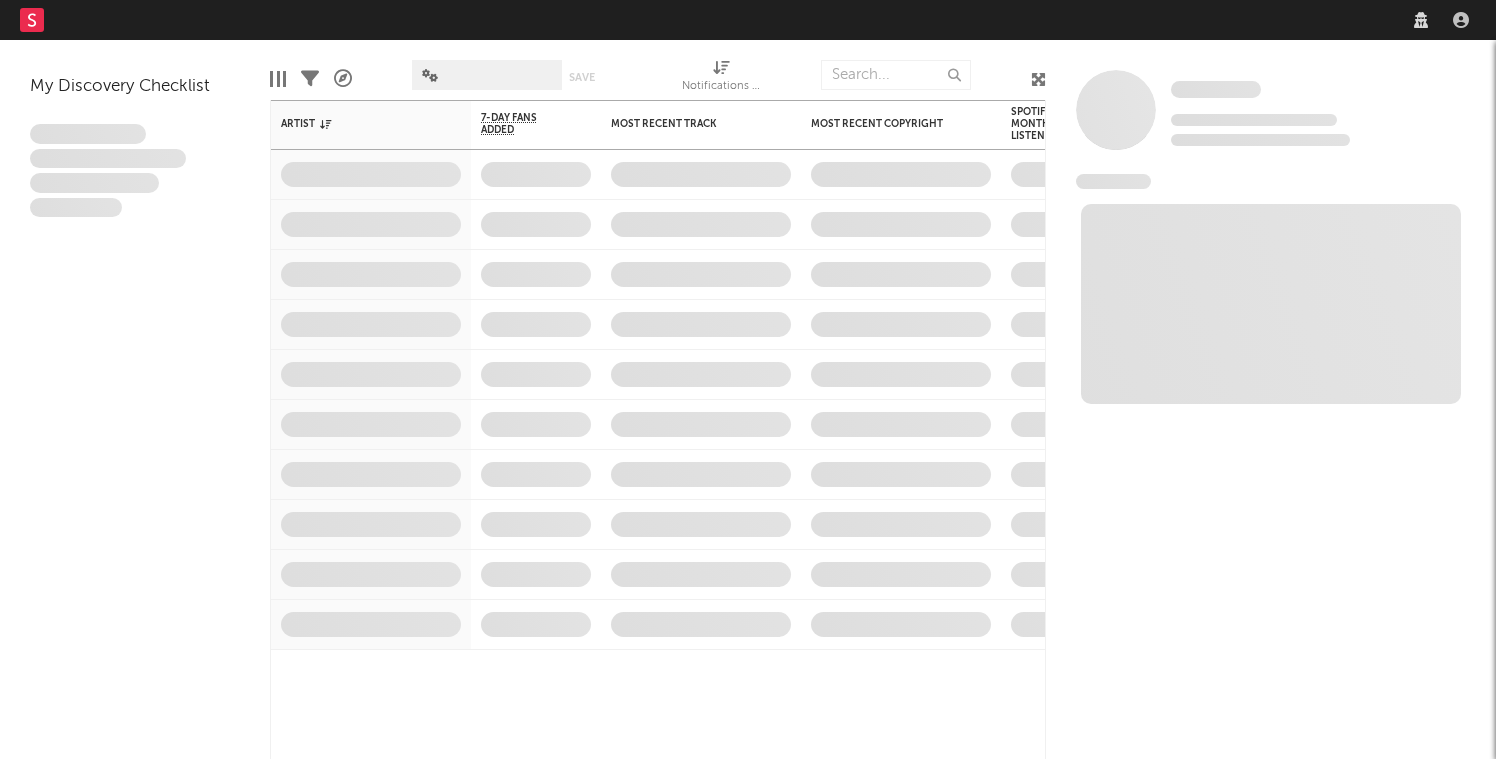 scroll, scrollTop: 0, scrollLeft: 0, axis: both 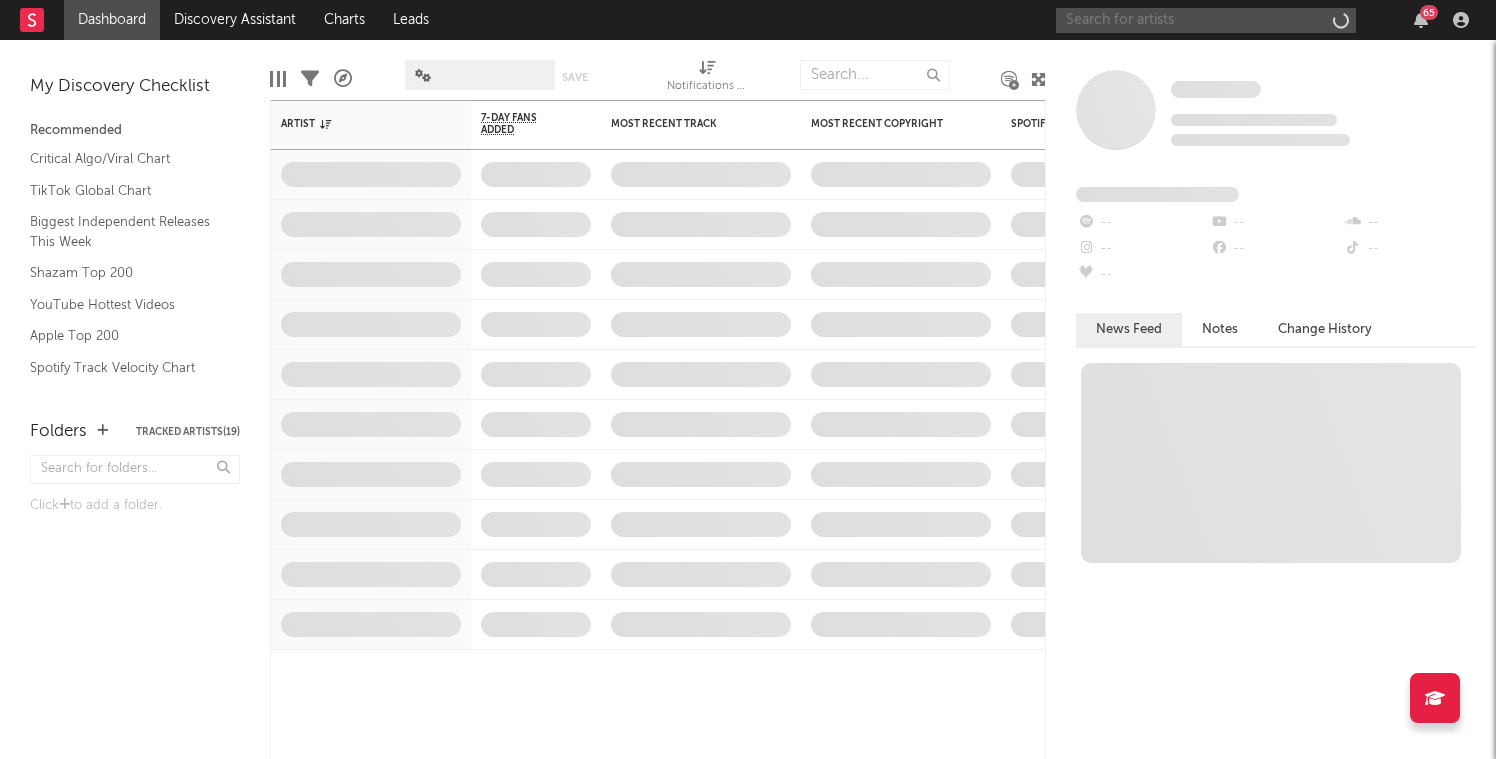 click at bounding box center [1206, 20] 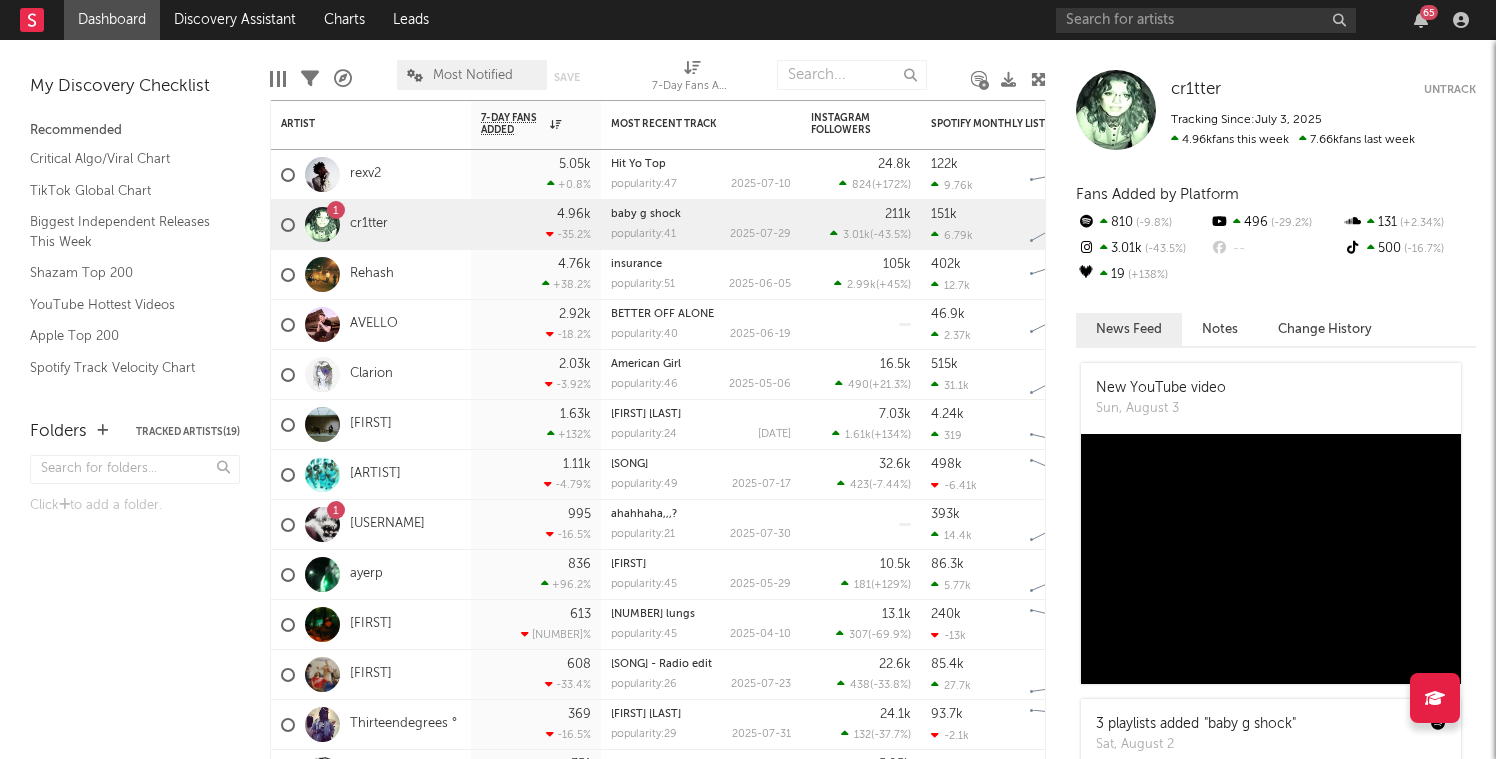 click on "Edit Columns Filters A&R Pipeline Most Notified Save Save as 7-Day Fans Added (7-Day Fans Added)" at bounding box center [658, 70] 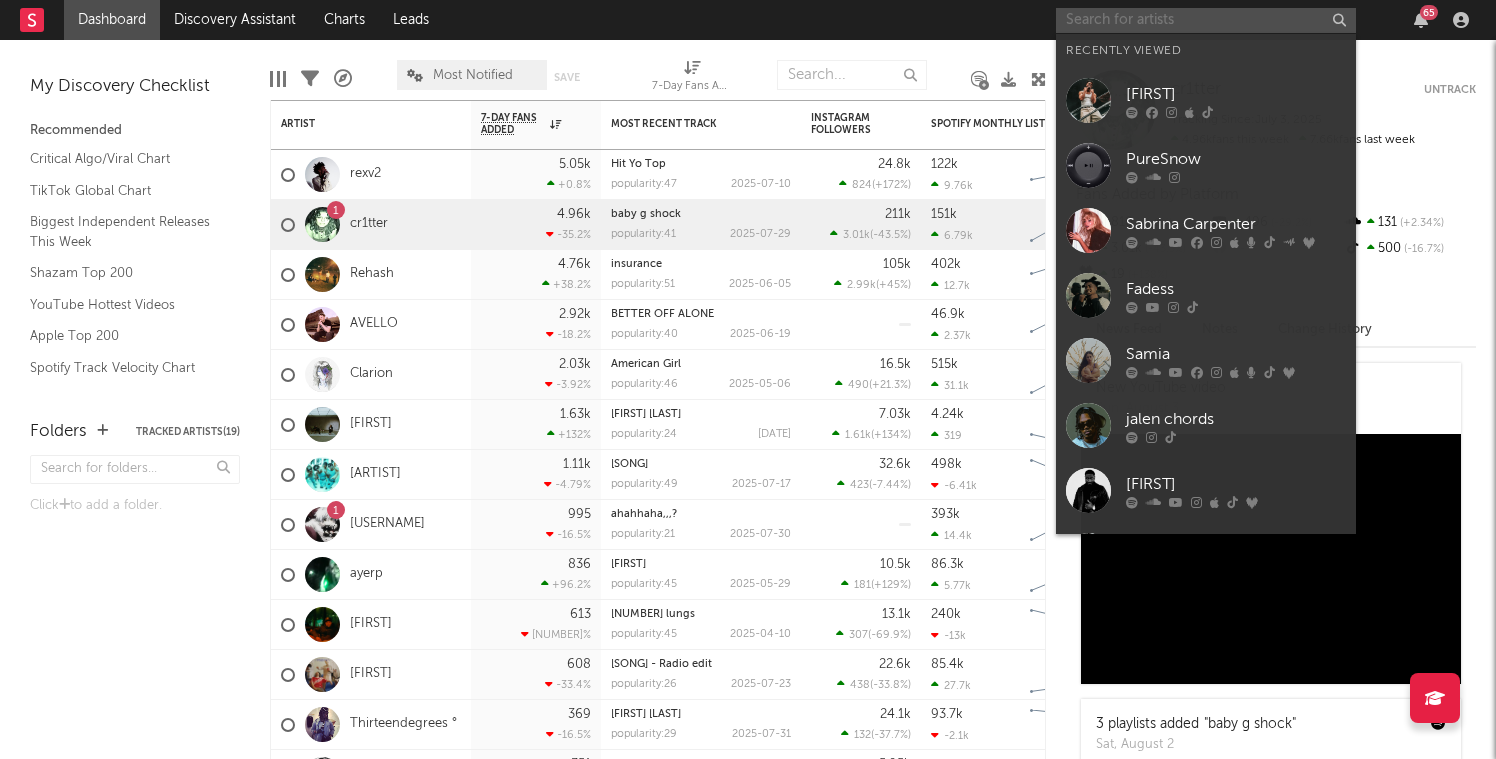 click at bounding box center (1206, 20) 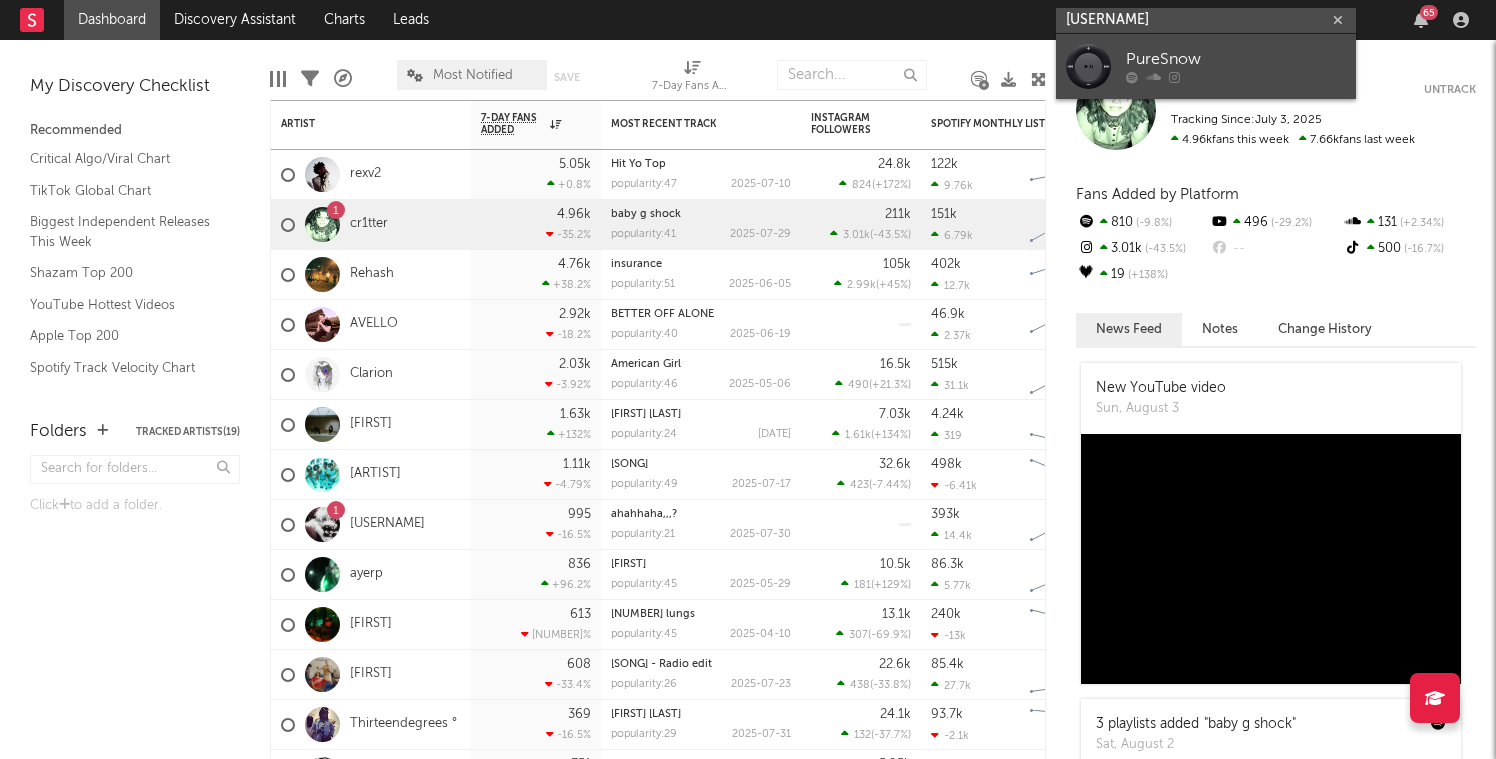 type on "puresnow" 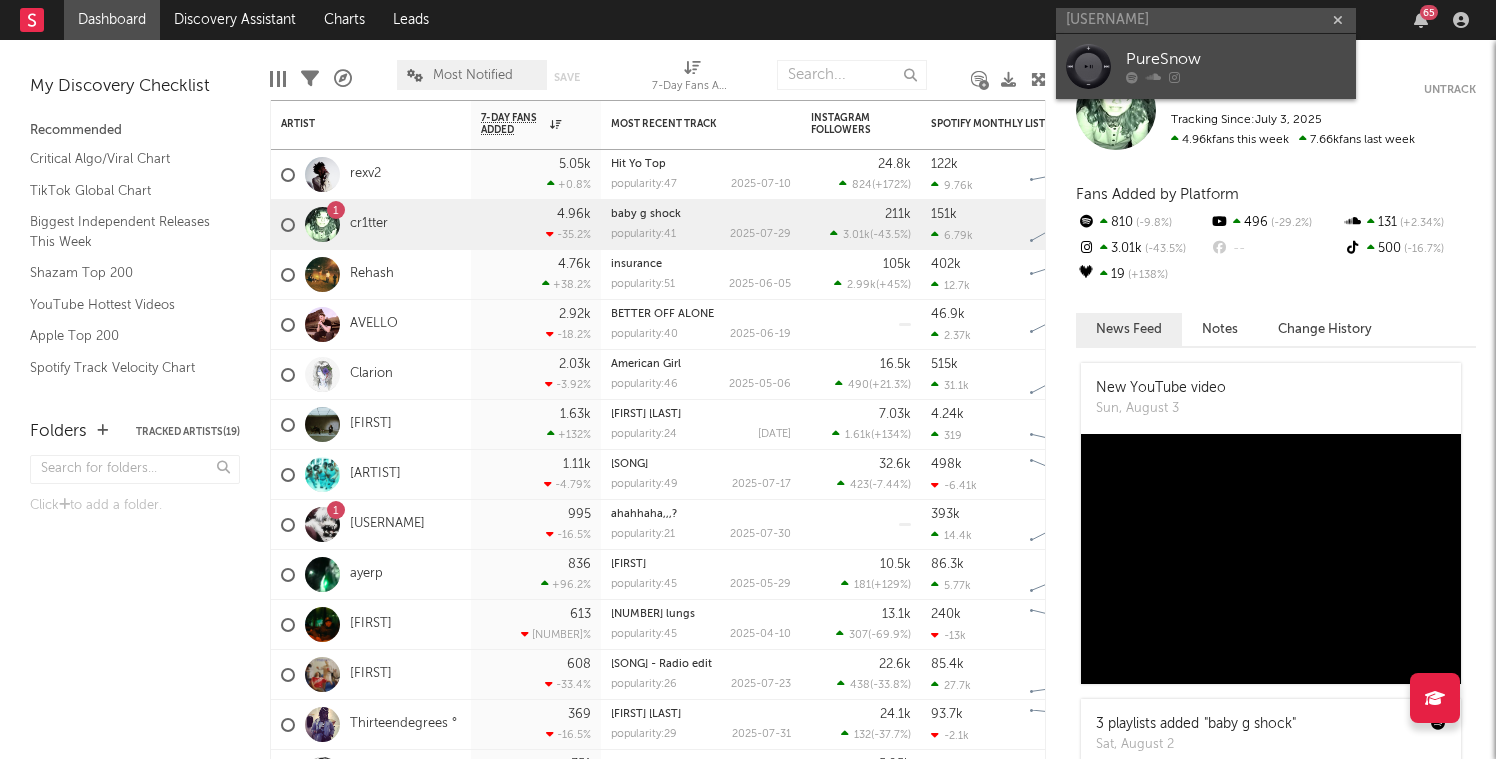 click on "PureSnow" at bounding box center (1236, 60) 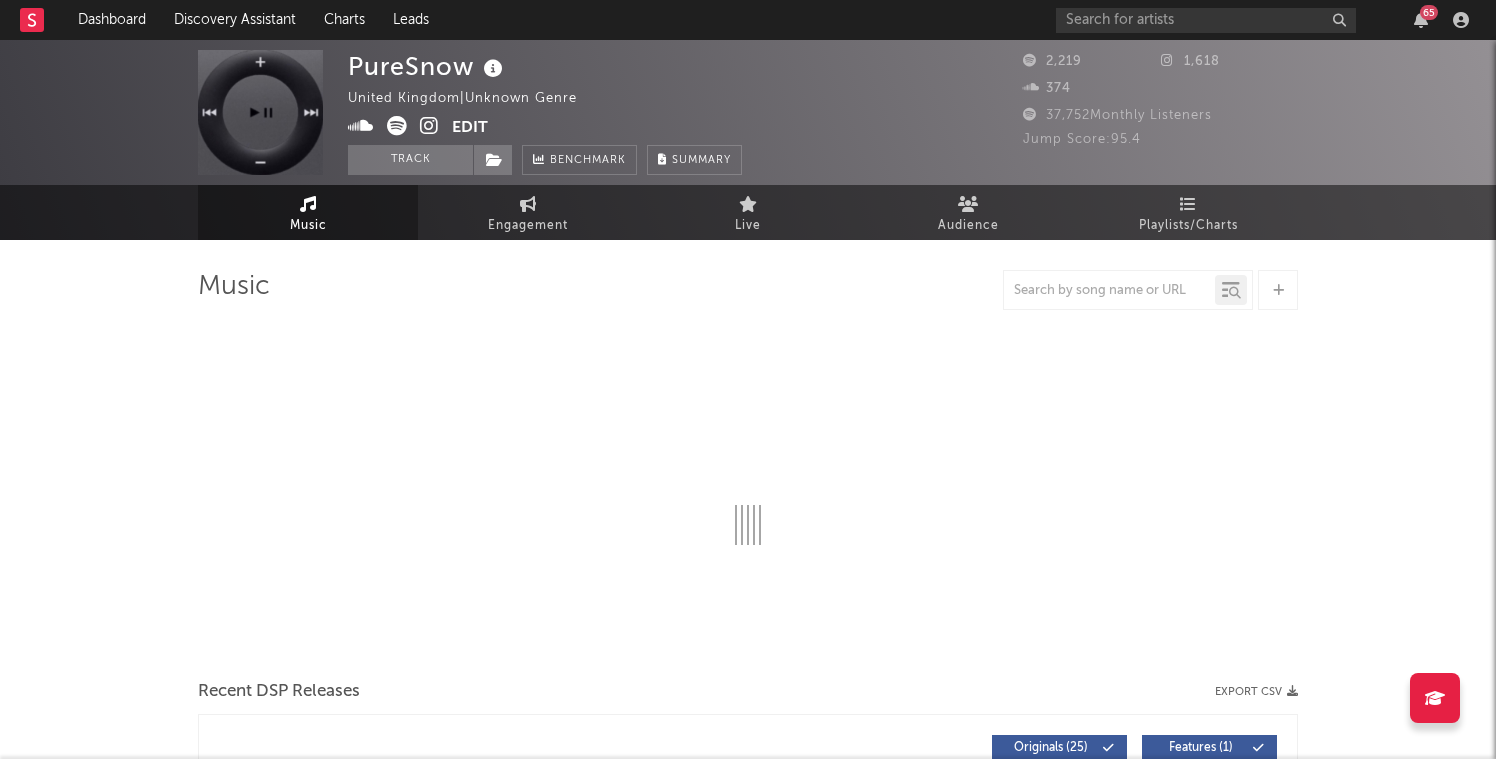 select on "1w" 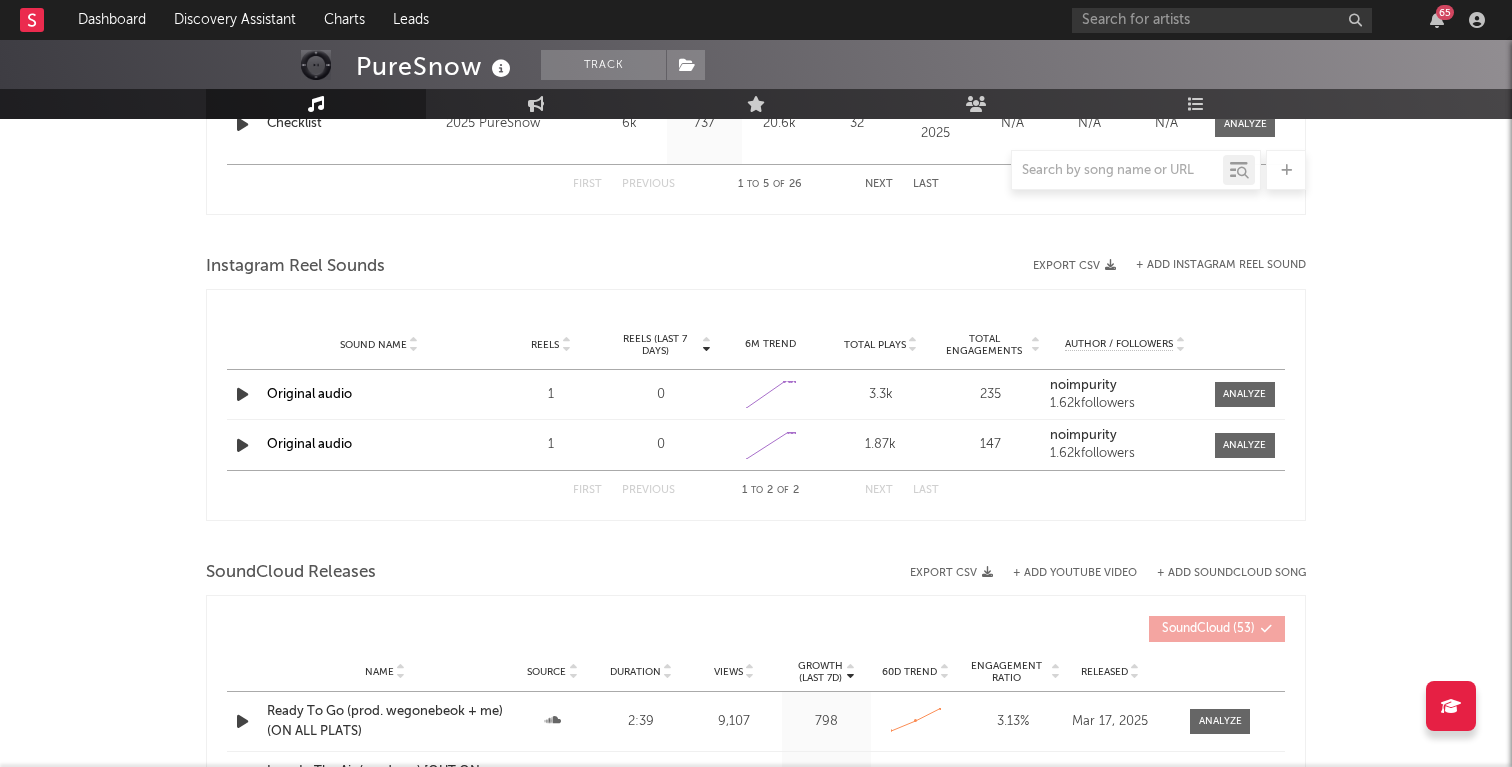 scroll, scrollTop: 1265, scrollLeft: 0, axis: vertical 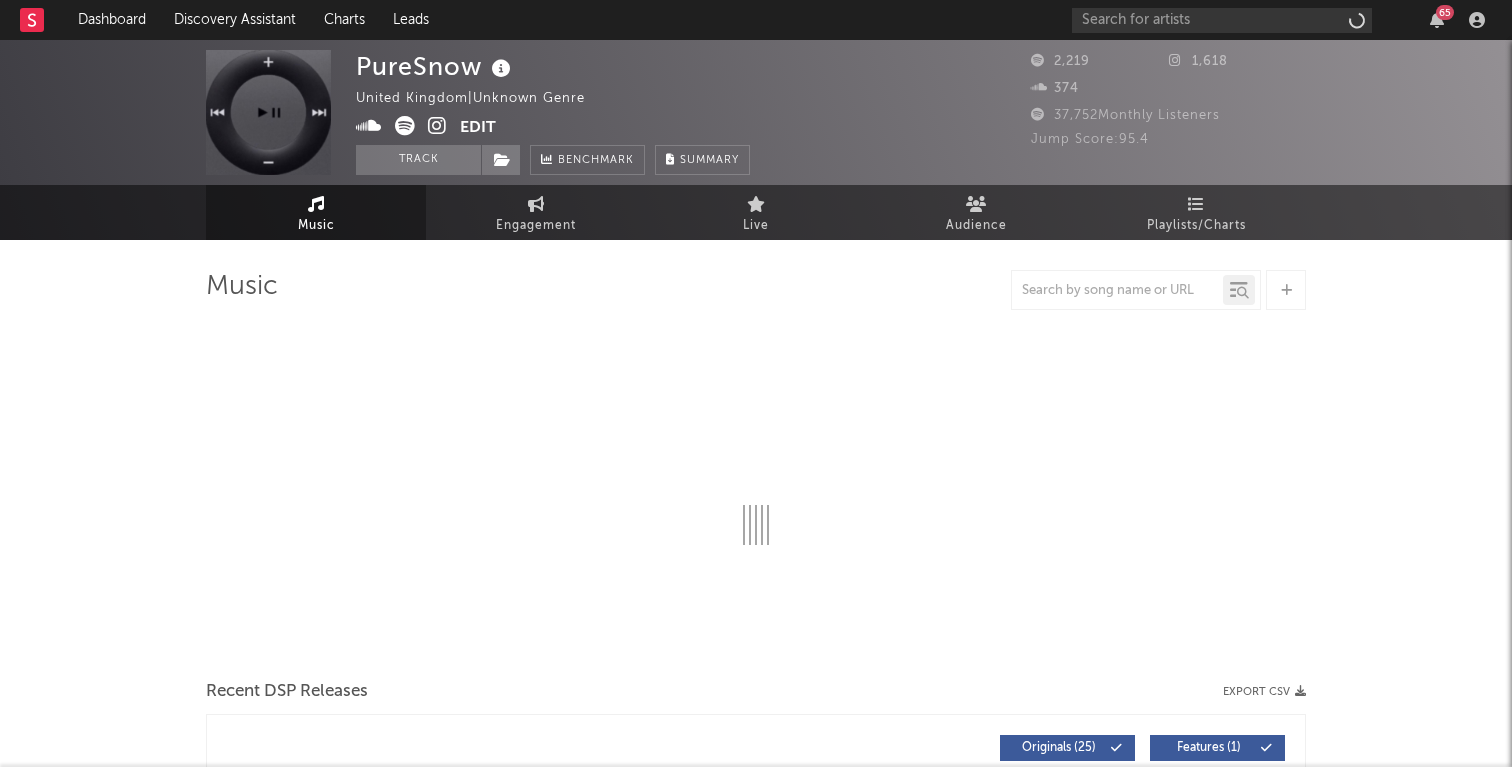 click on "Music Recent DSP Releases Export CSV  Released Copyright 7 Day Spotify Plays Last Day Spotify Plays ATD Spotify Plays Spotify Popularity Released US Rolling WoW % Chg Global ATD Audio Streams Global Rolling 7D Audio Streams Spotify Popularity Streams / 7d Growth Originals   ( 25 ) Features   ( 1 ) Name Copyright Label Album Names Composer Names 7 Day Spotify Plays Last Day Spotify Plays ATD Spotify Plays Spotify Popularity Total US Streams Total US SES Total UK Streams Total UK Audio Streams UK Weekly Streams UK Weekly Audio Streams Released US ATD Audio Streams US Rolling 7D Audio Streams US Rolling WoW % Chg Global ATD Audio Streams Global Rolling 7D Audio Streams Global Rolling WoW % Chg Estimated % Playlist Streams Last Day Global Streaming Trend (Last 60D) Ex-US Streaming Trend (Last 60D) US Streaming Trend (Last 60D) Global Latest Day Audio Streams US Latest Day Audio Streams Name Curse Copyright [YEAR] PureSnow Label PureSnow Album Names Curse Composer Names 7 Day Spotify Plays N/A N/A N/A 21 N/A N/A 0" at bounding box center (756, 1205) 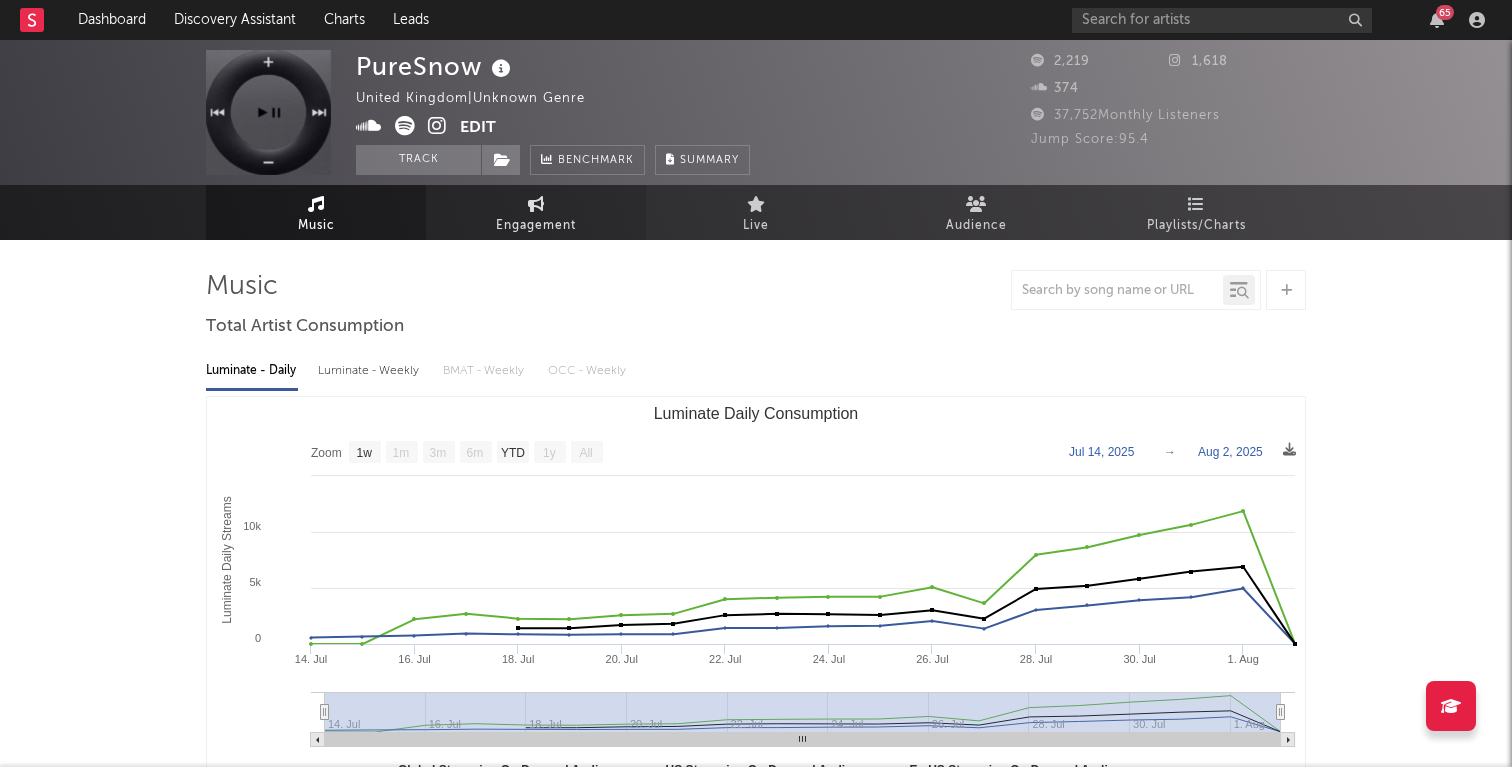 click on "Engagement" at bounding box center (536, 212) 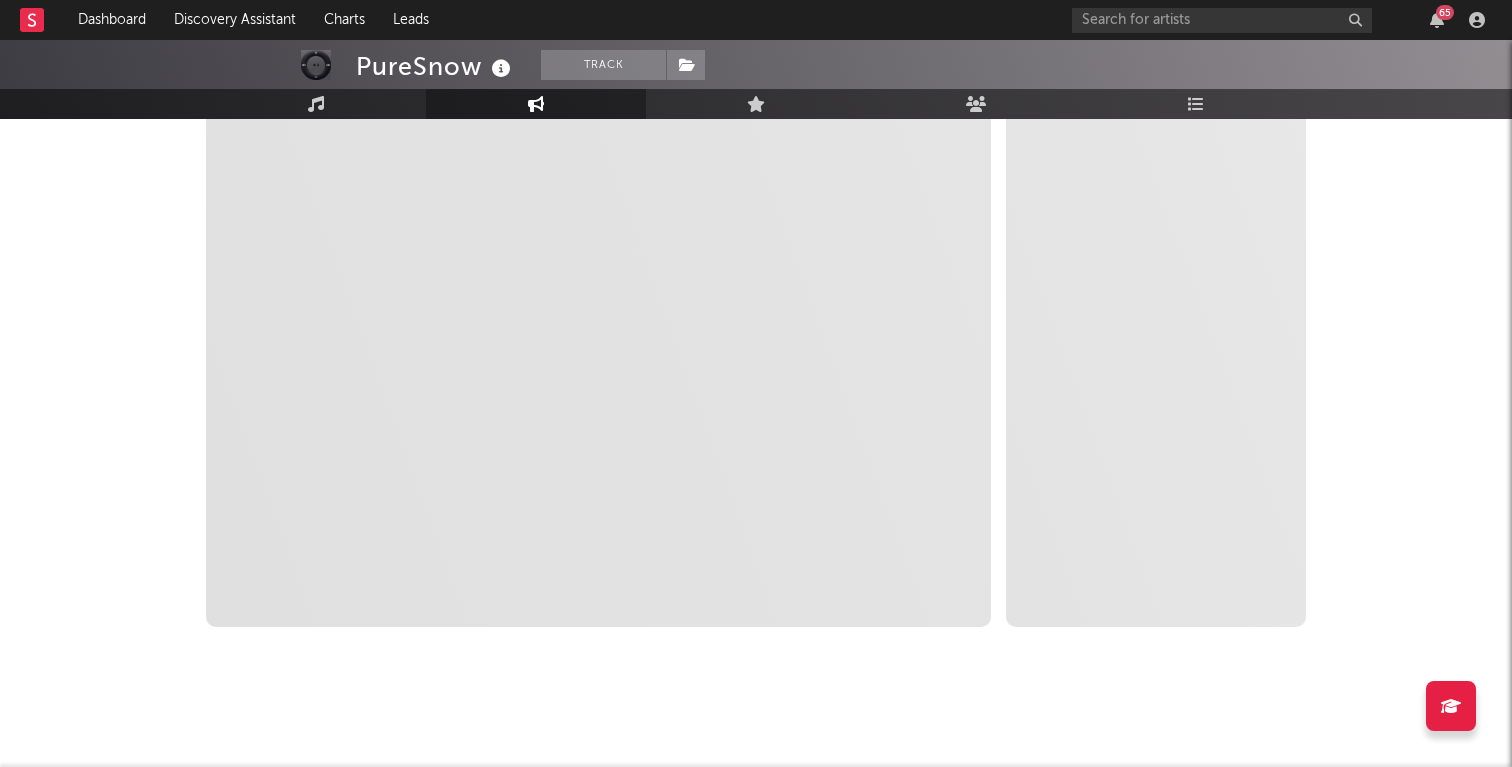 scroll, scrollTop: 0, scrollLeft: 0, axis: both 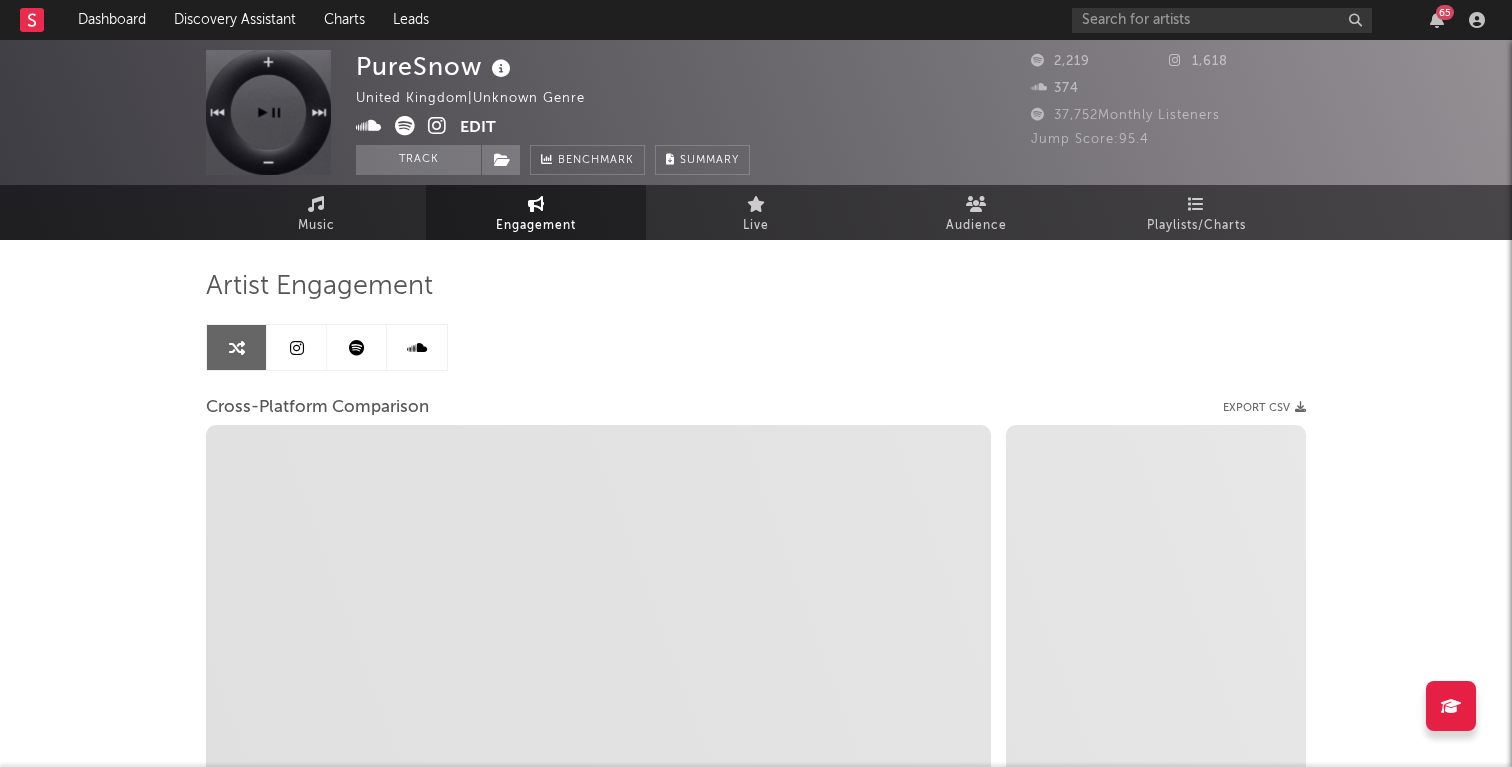 click on "Engagement" at bounding box center [536, 212] 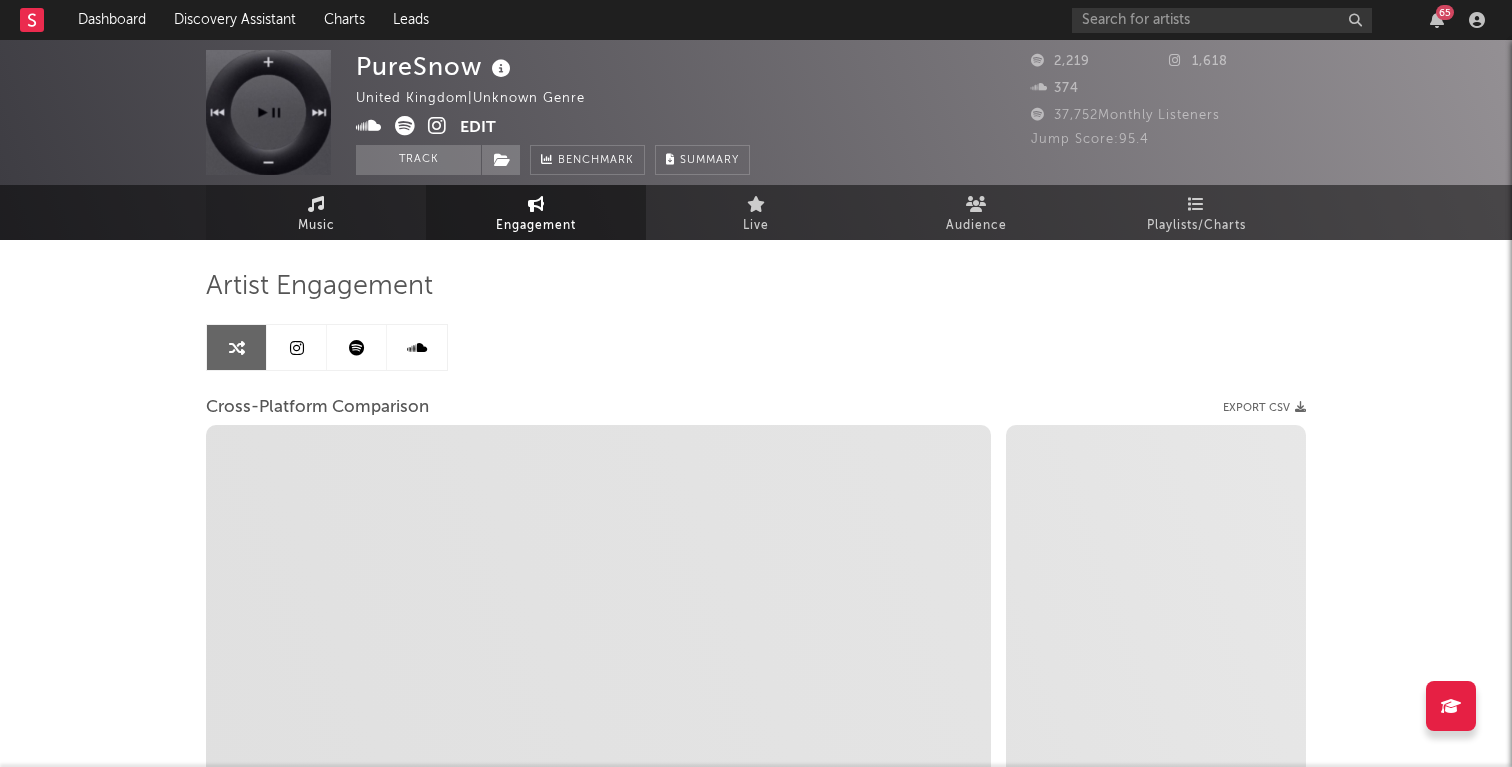 click on "Music" at bounding box center (316, 212) 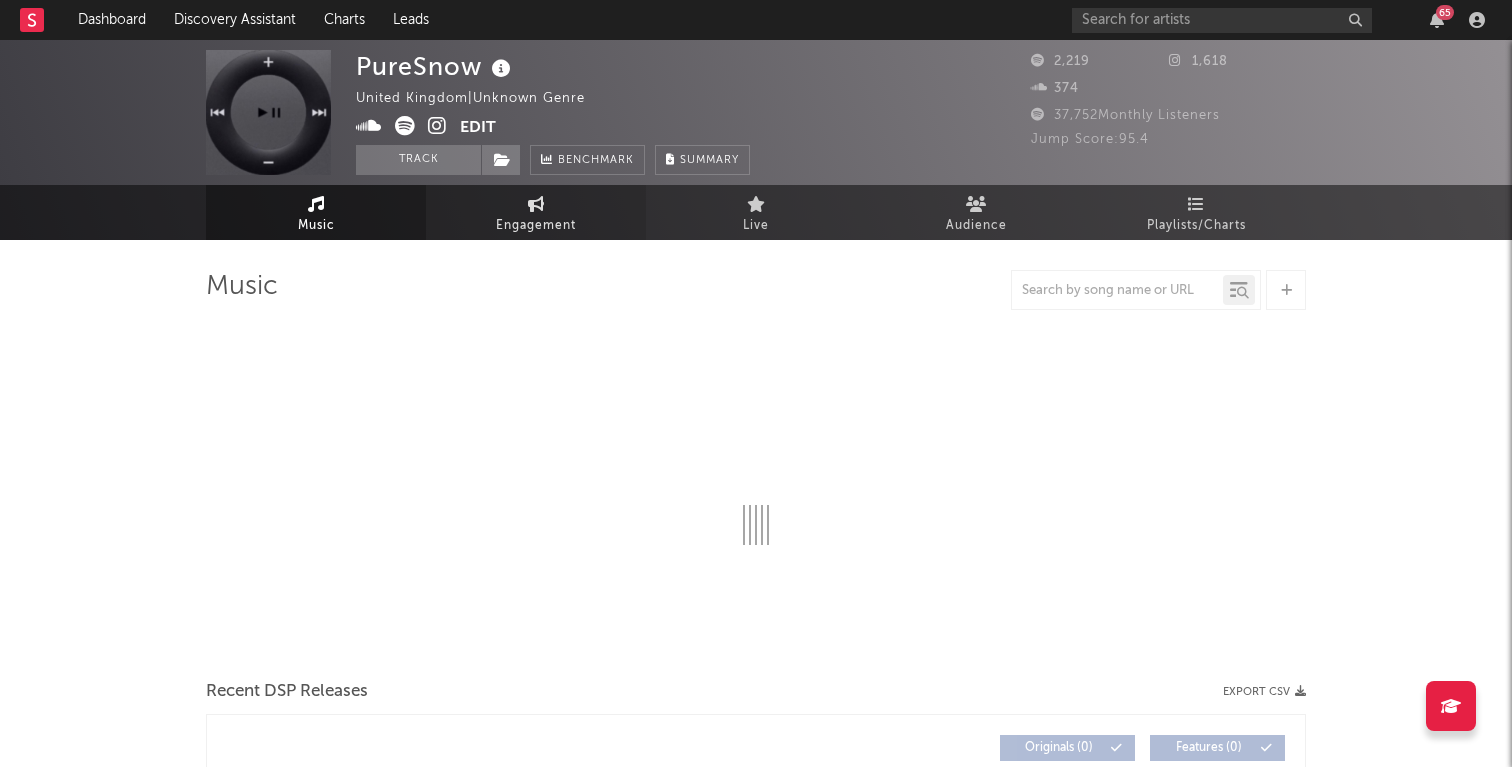 click on "Engagement" at bounding box center [536, 226] 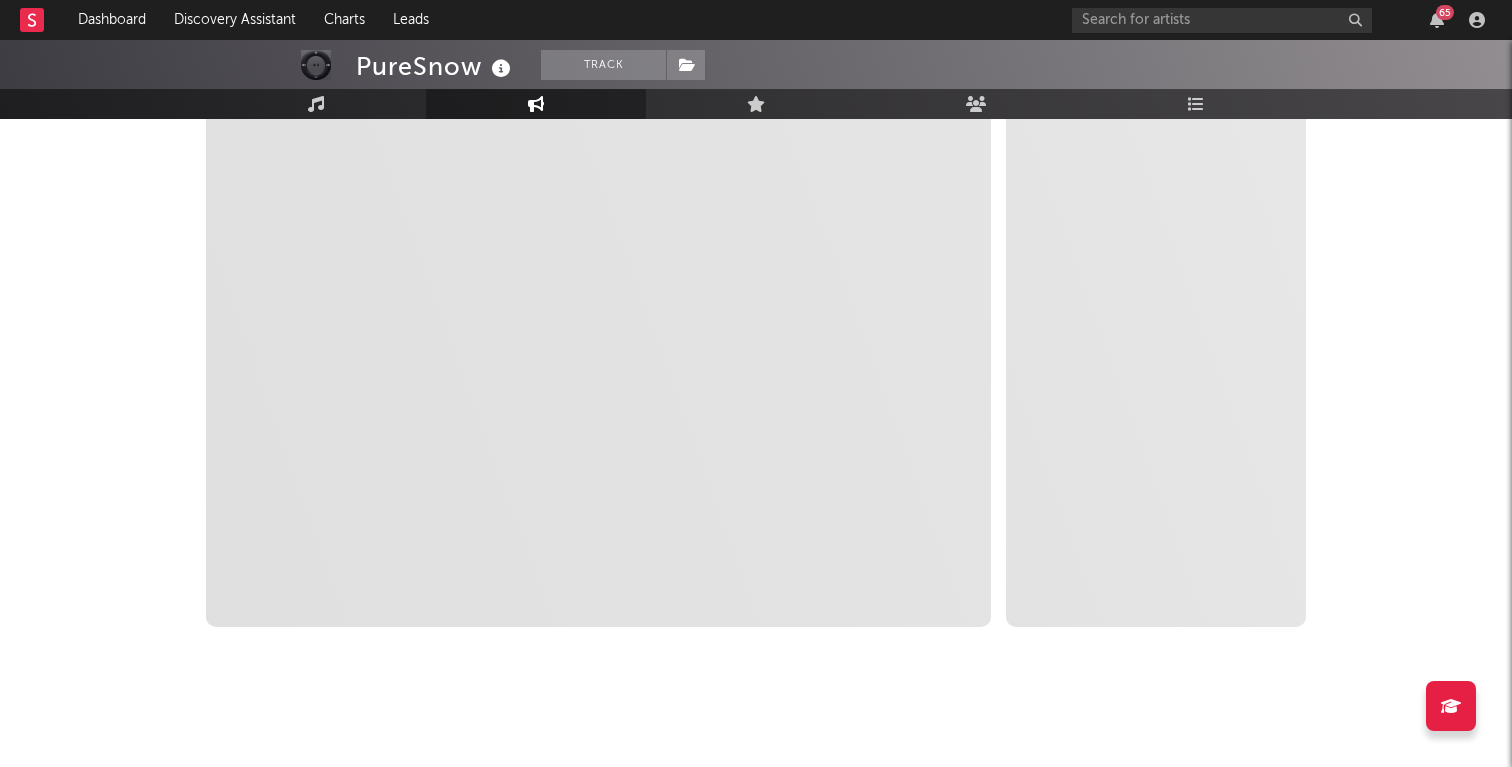select on "1m" 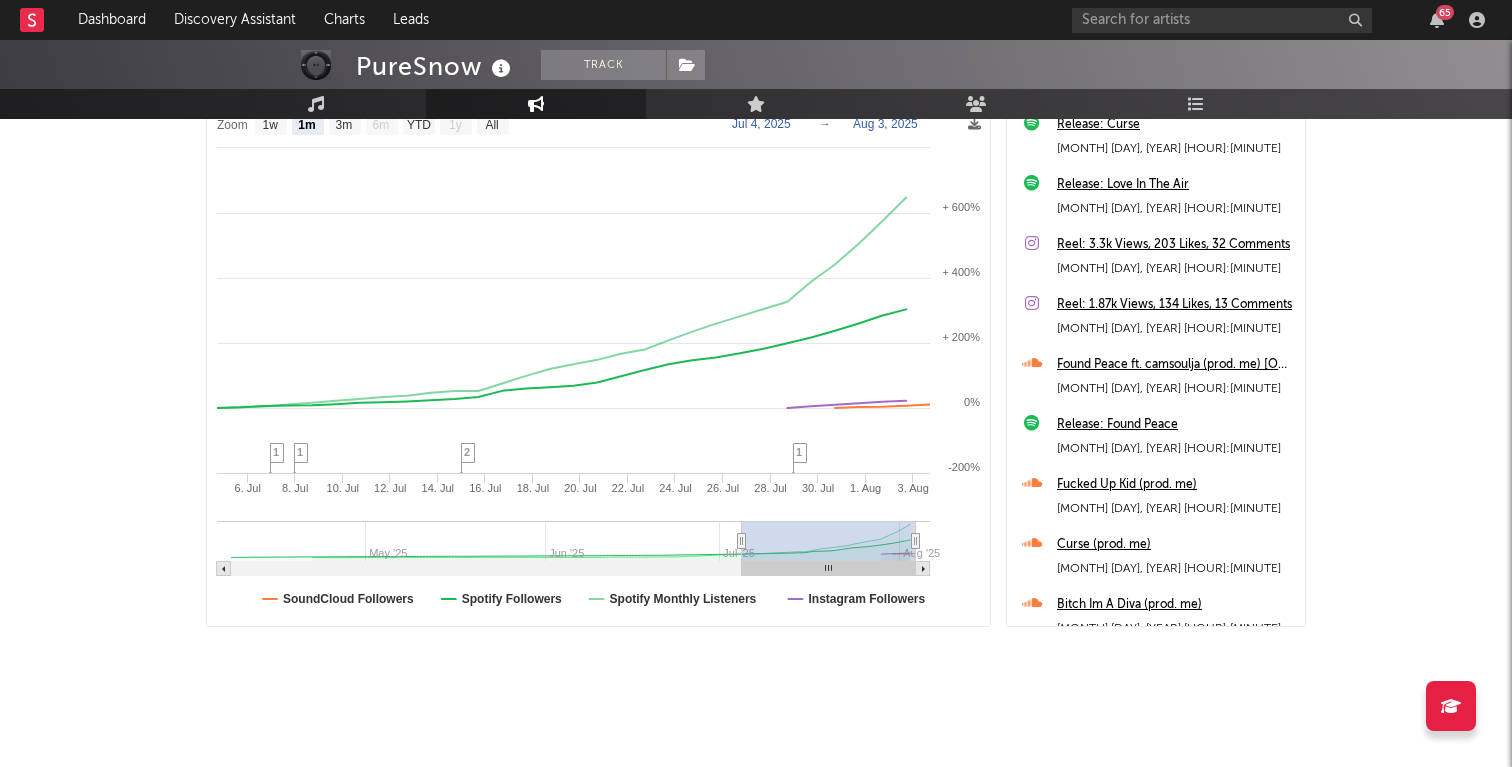 select on "1m" 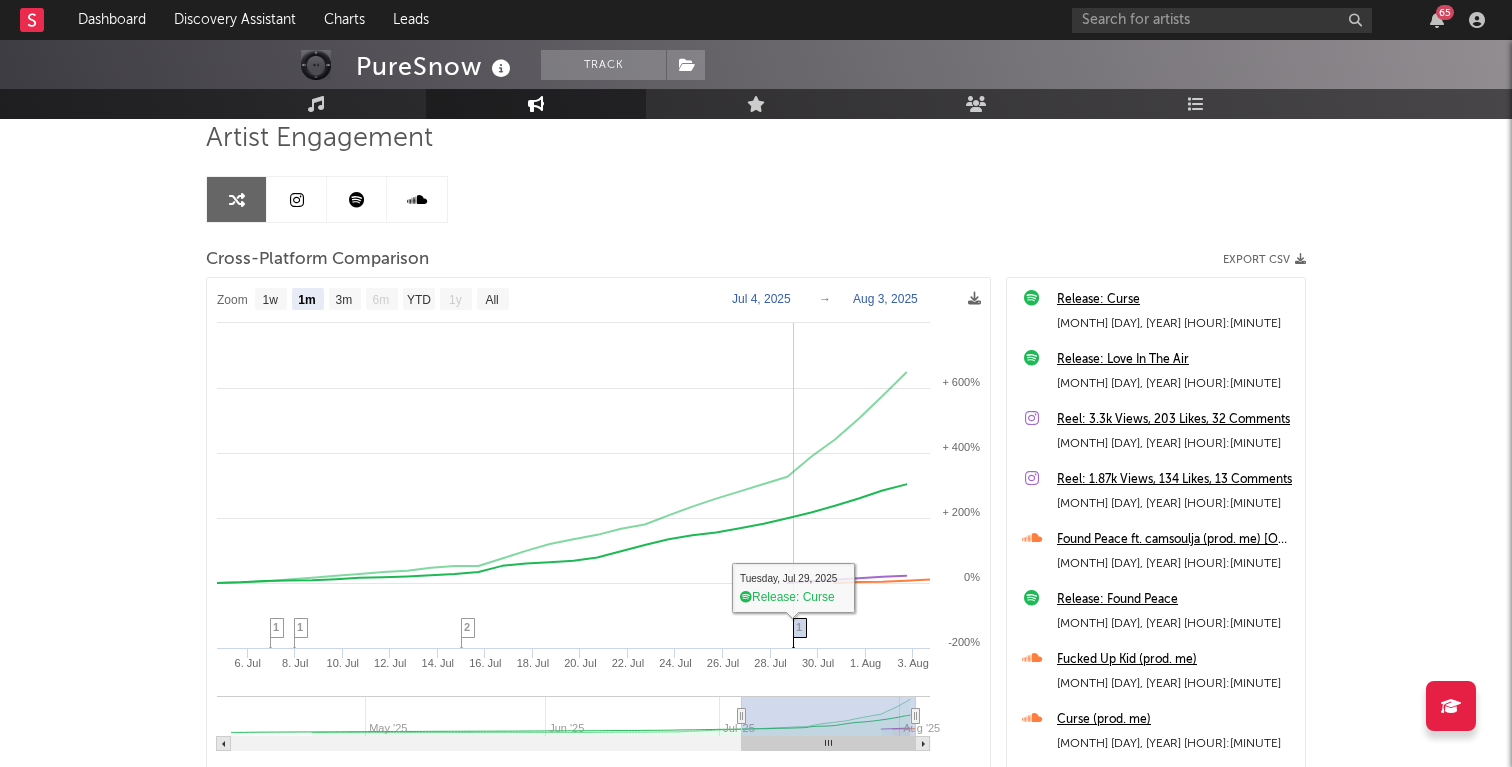 scroll, scrollTop: 149, scrollLeft: 0, axis: vertical 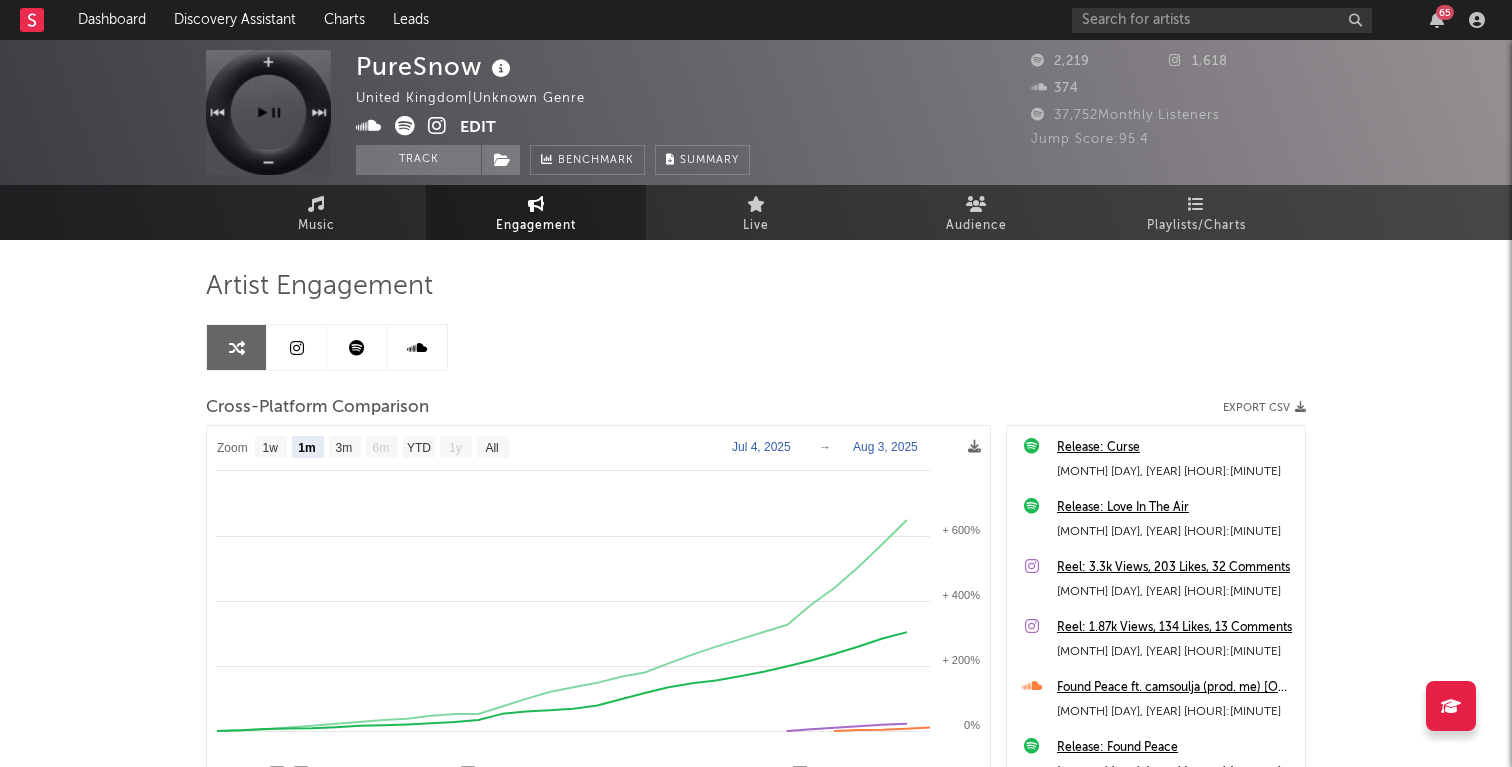 click at bounding box center [357, 347] 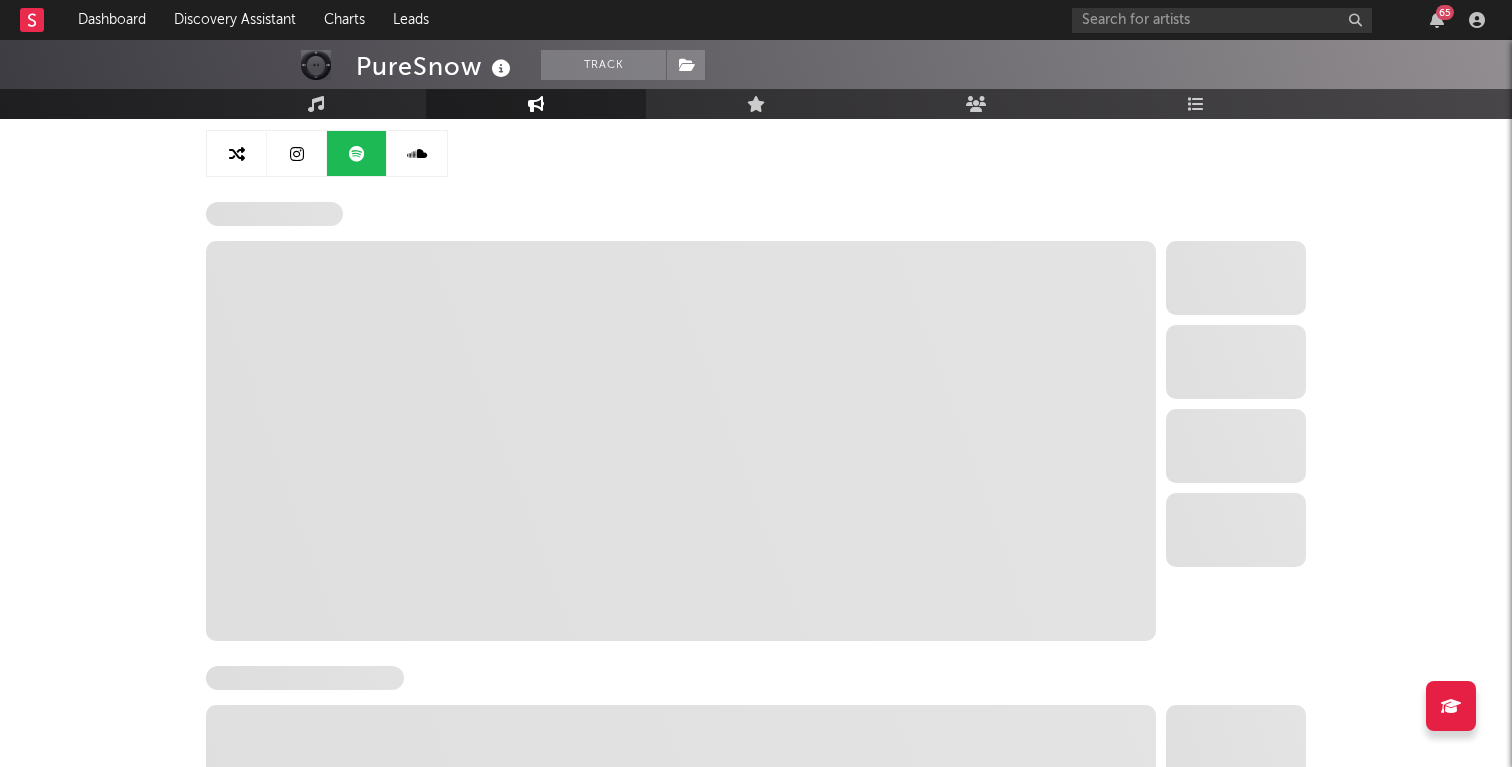 scroll, scrollTop: 199, scrollLeft: 0, axis: vertical 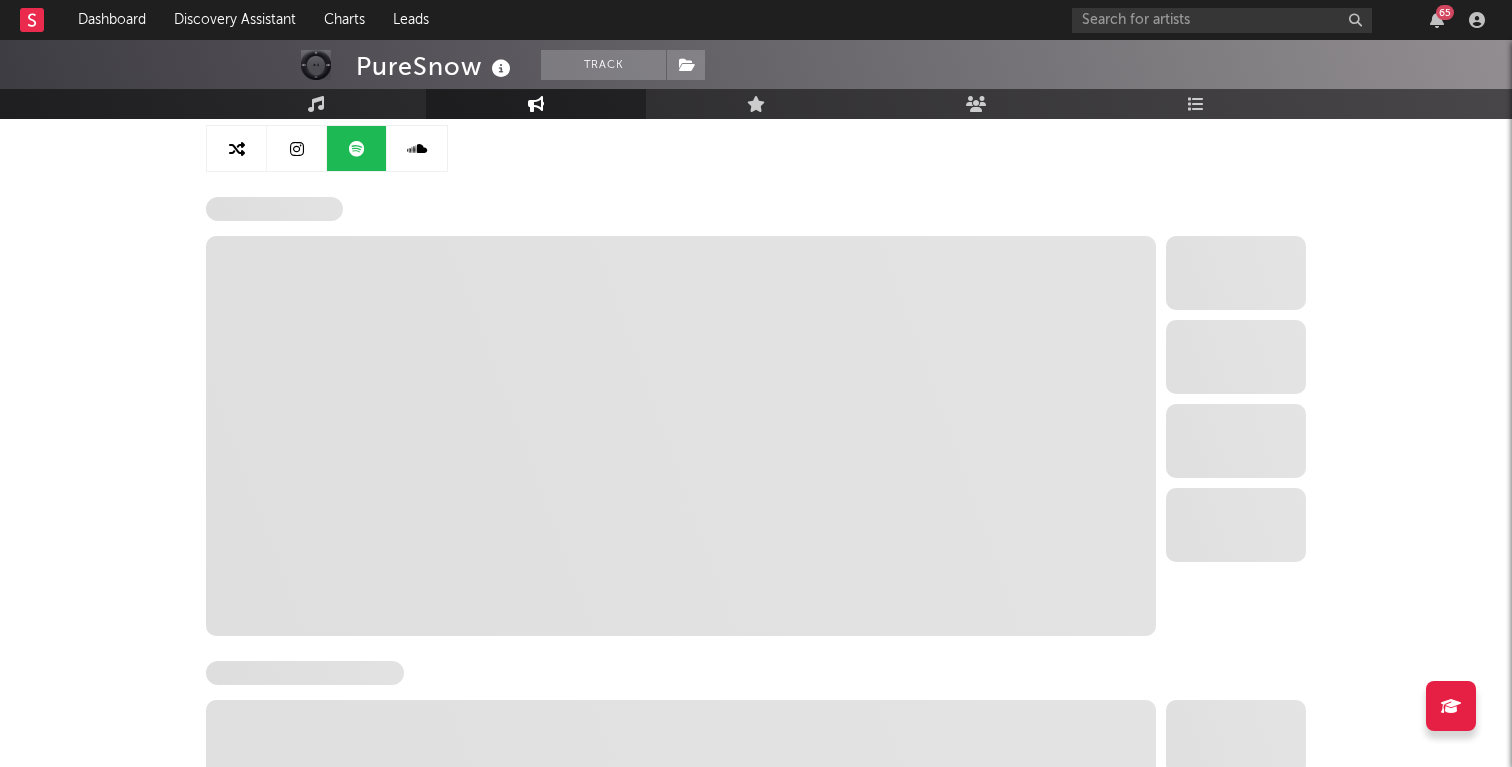 select on "1w" 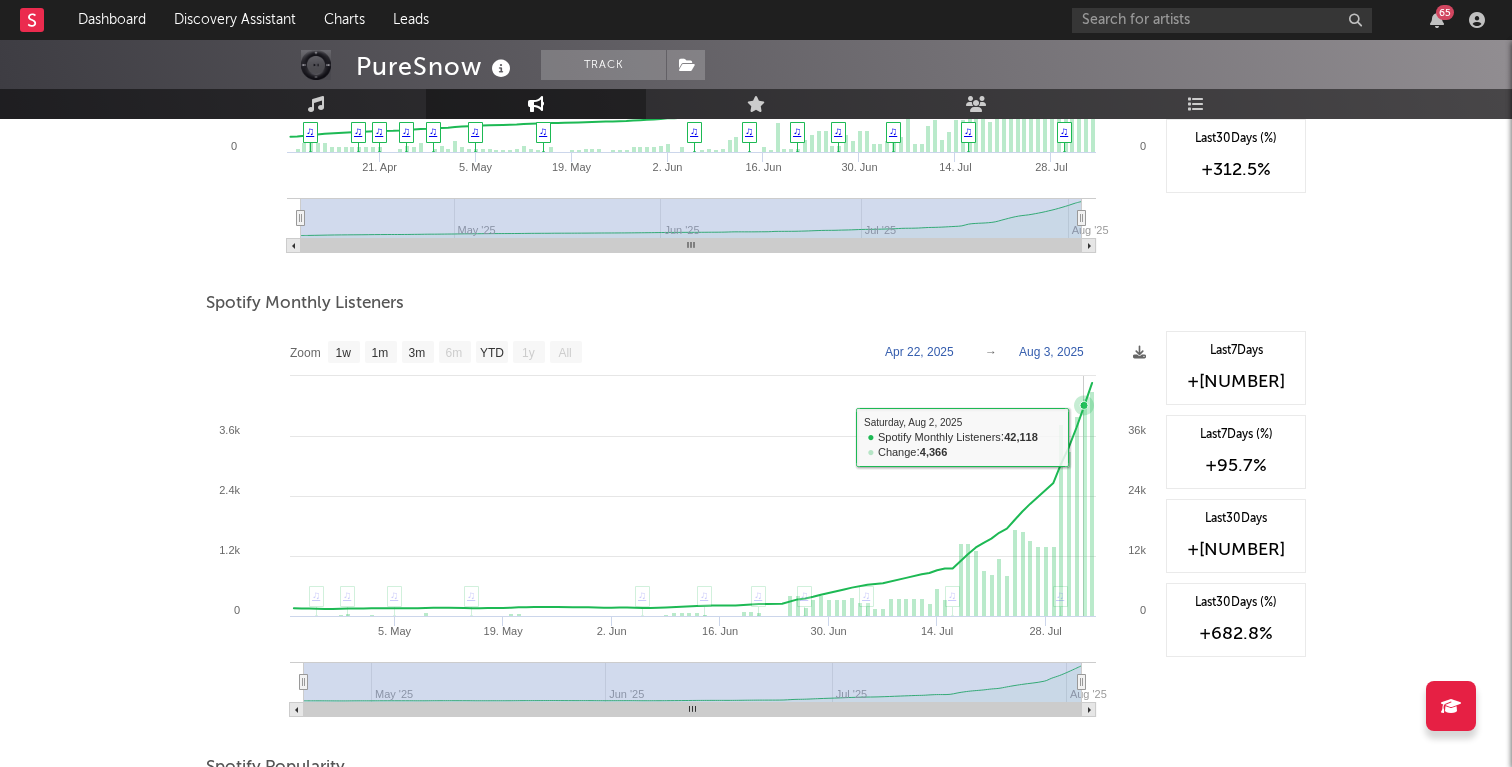 scroll, scrollTop: 558, scrollLeft: 0, axis: vertical 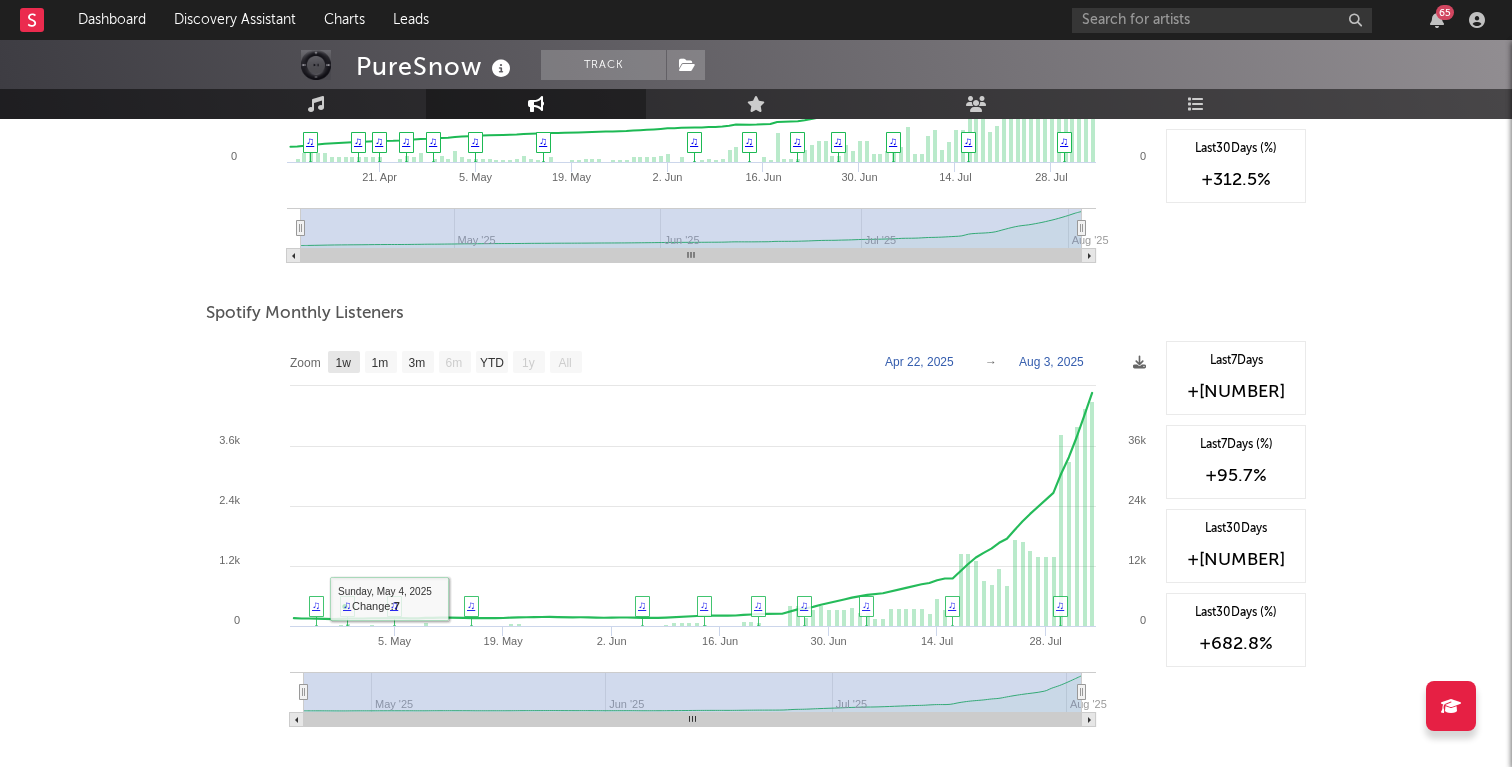 click on "1w" 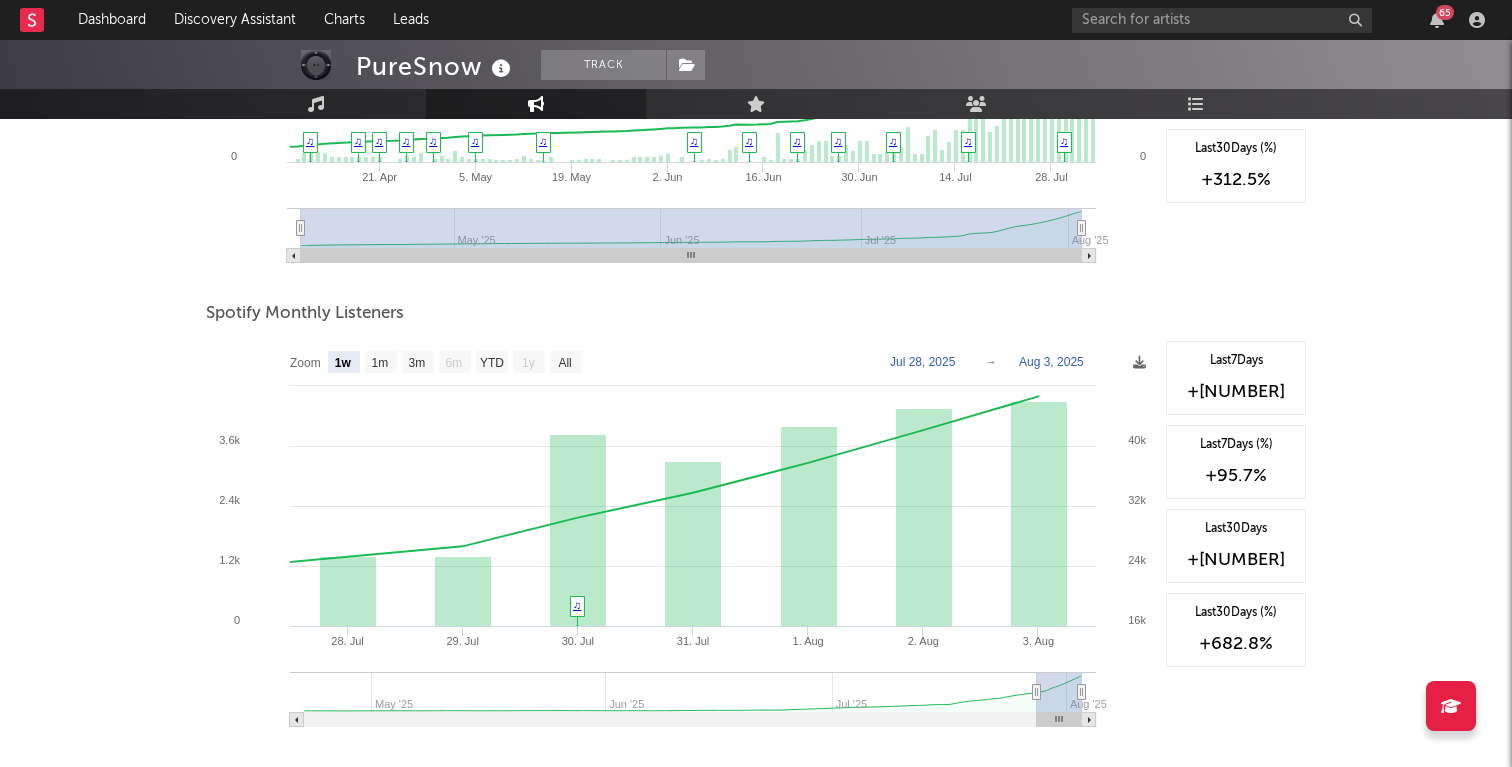 click 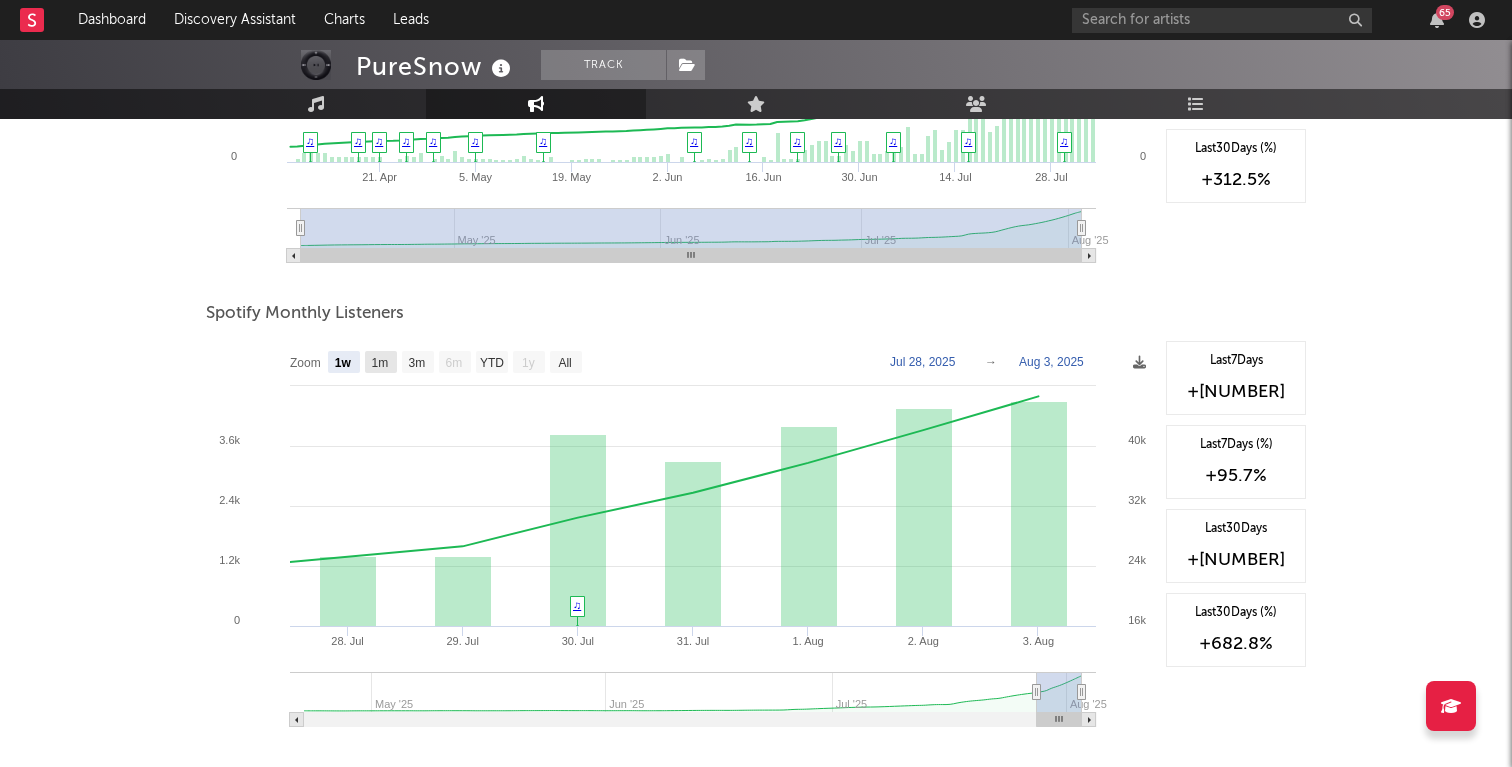 click 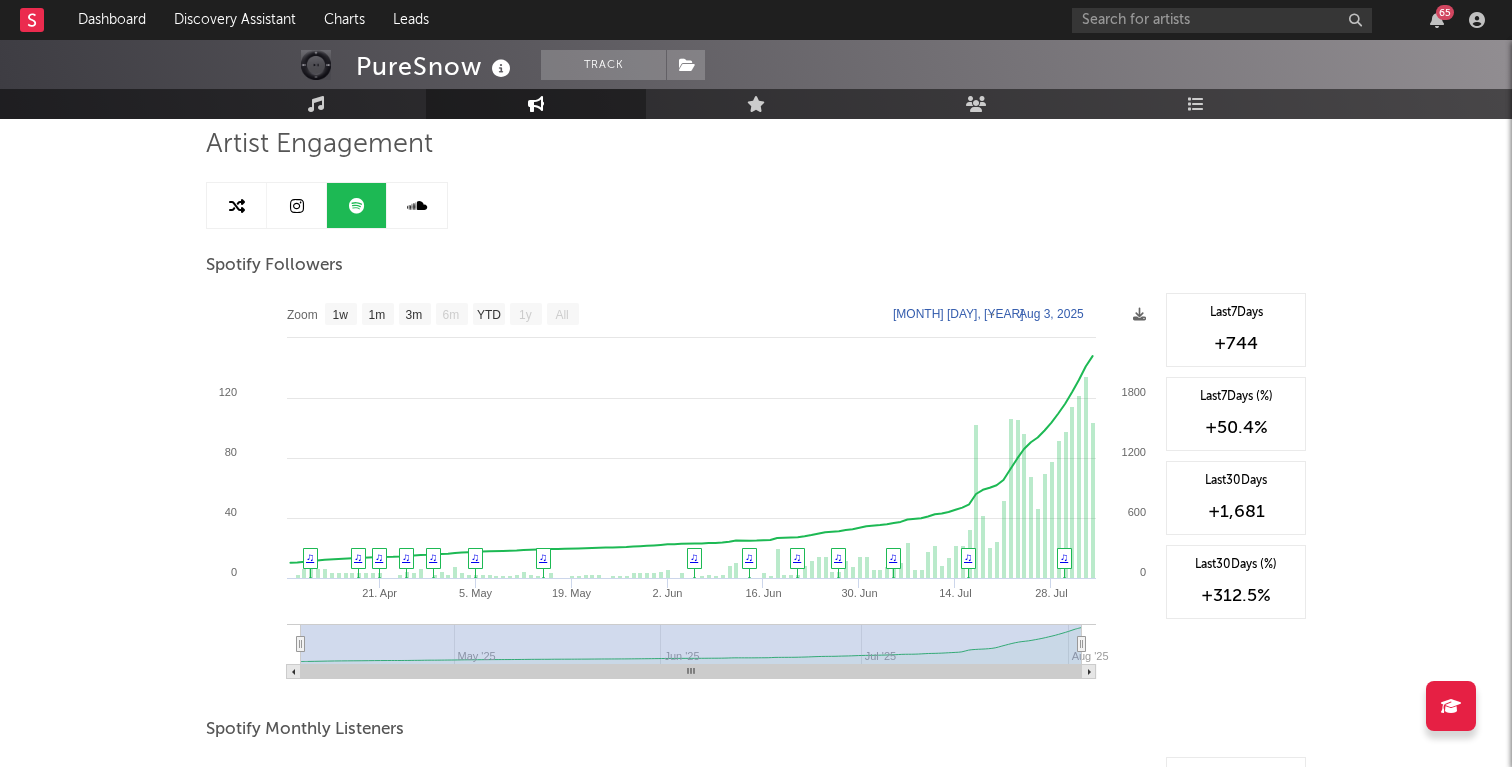 scroll, scrollTop: 144, scrollLeft: 0, axis: vertical 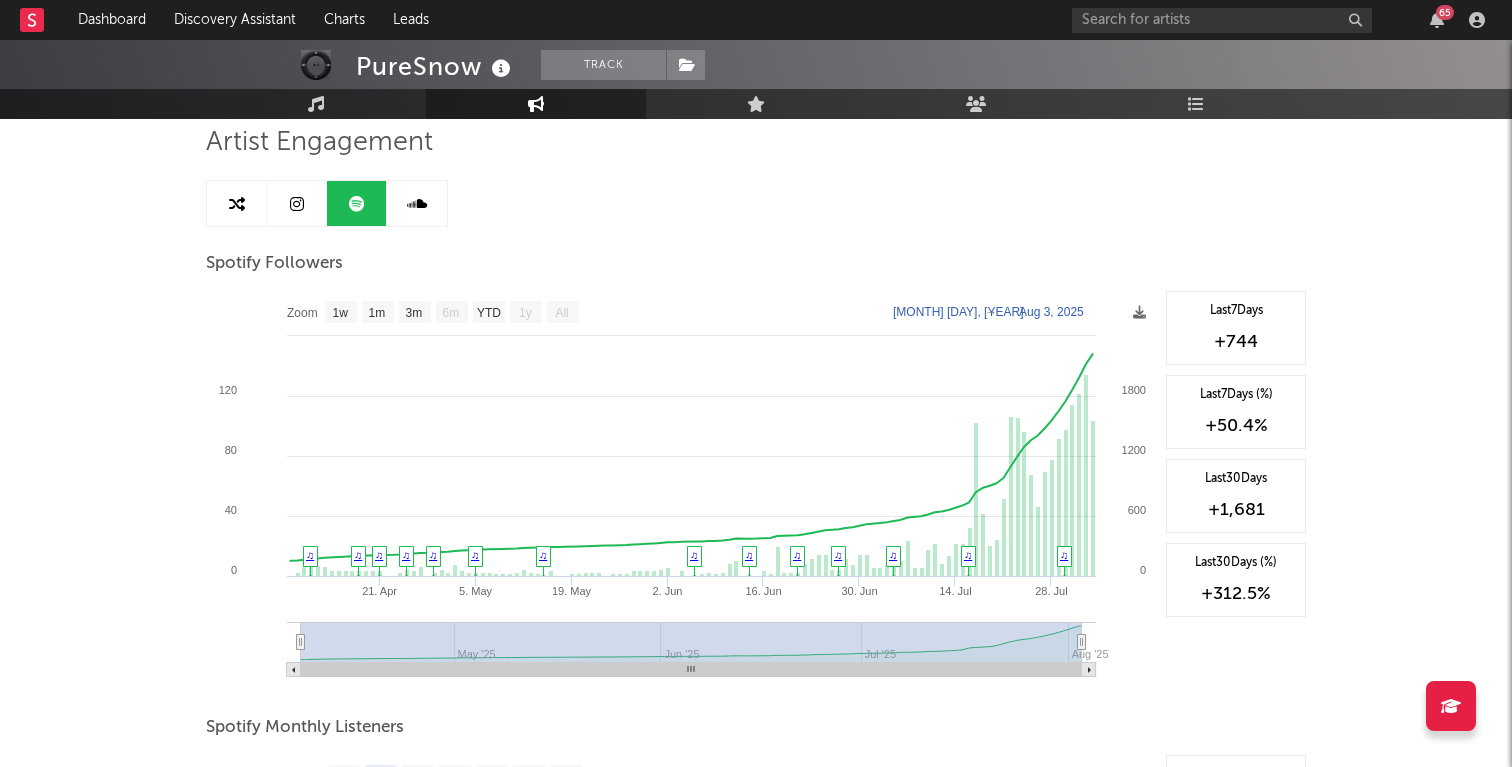 click 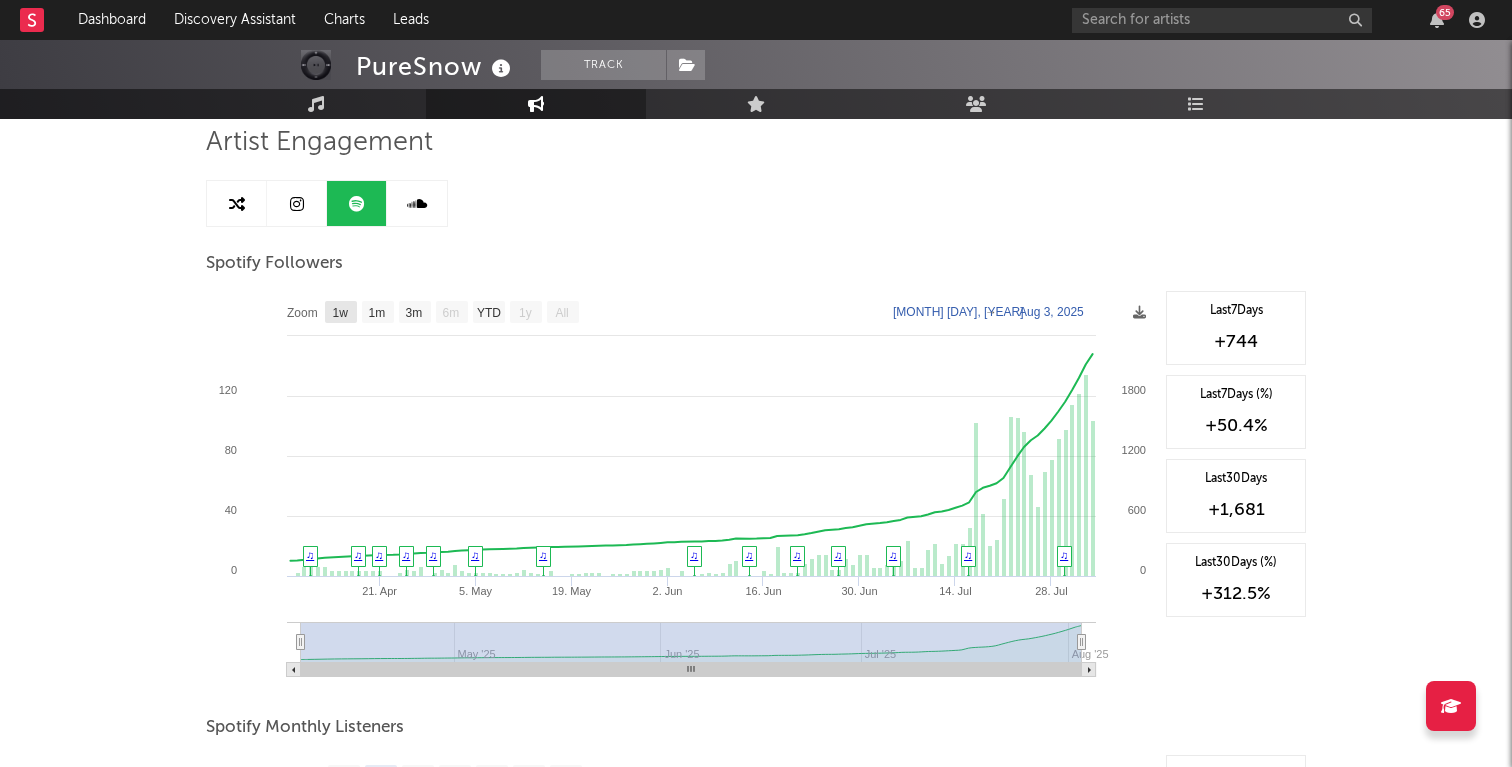 click on "1w" 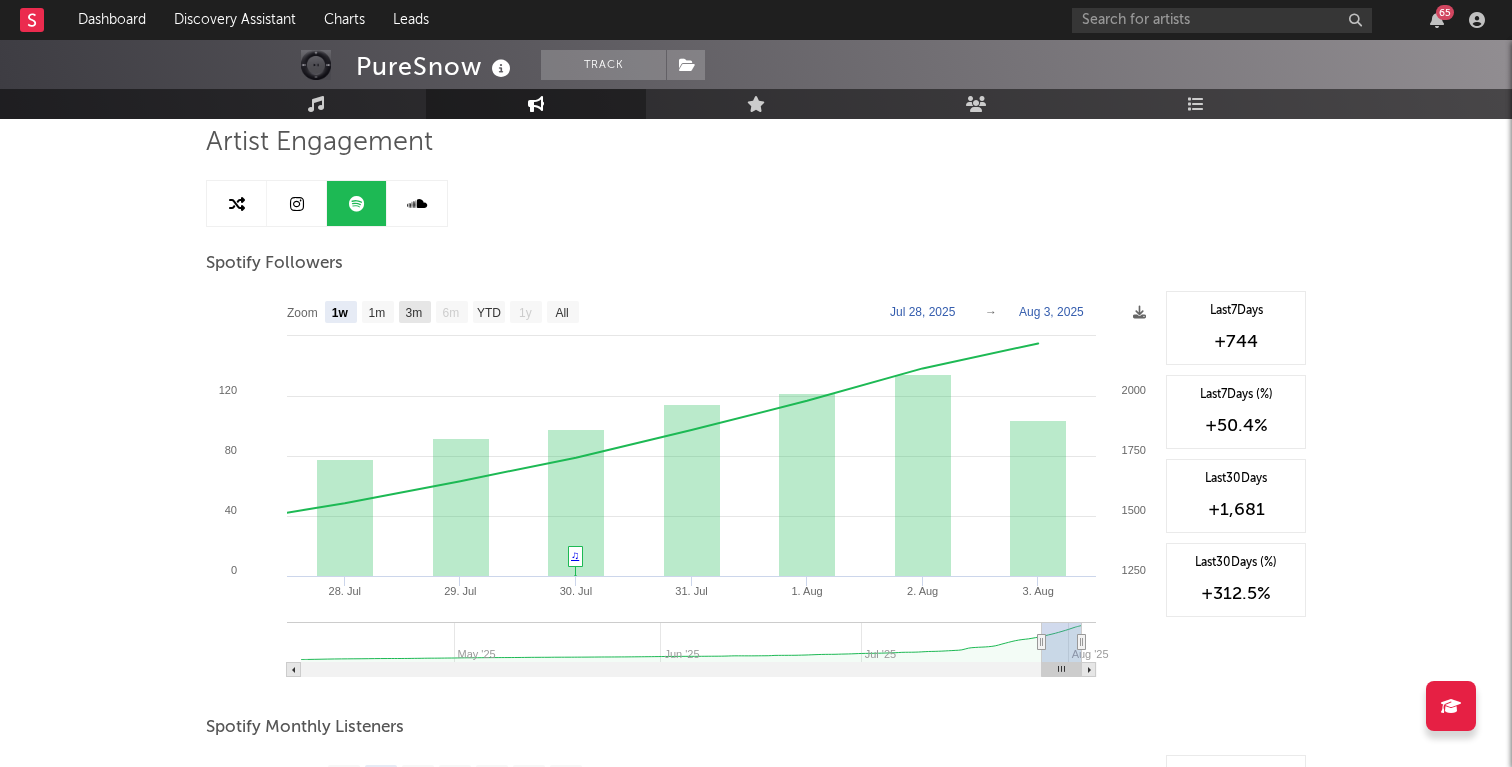 click on "3m" 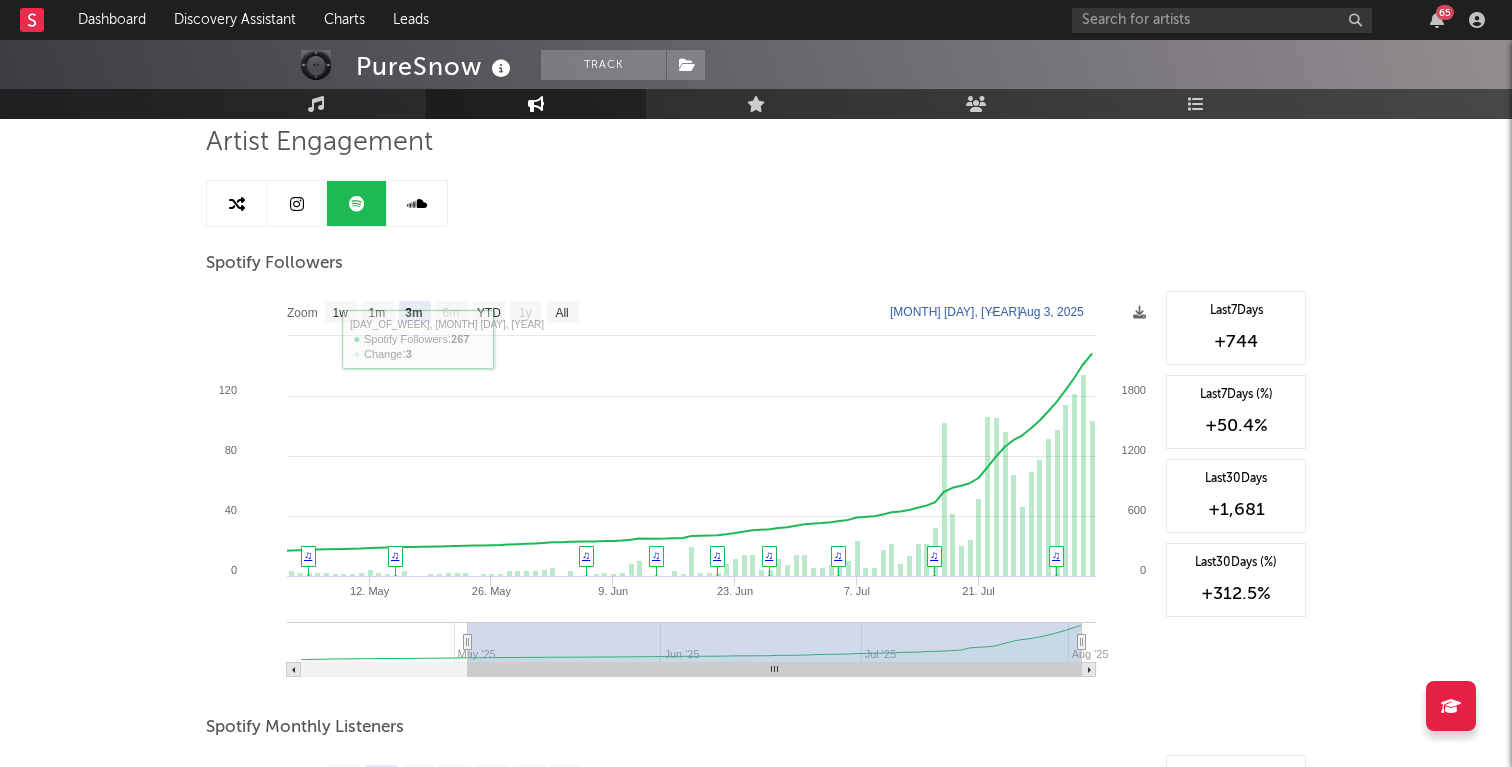click 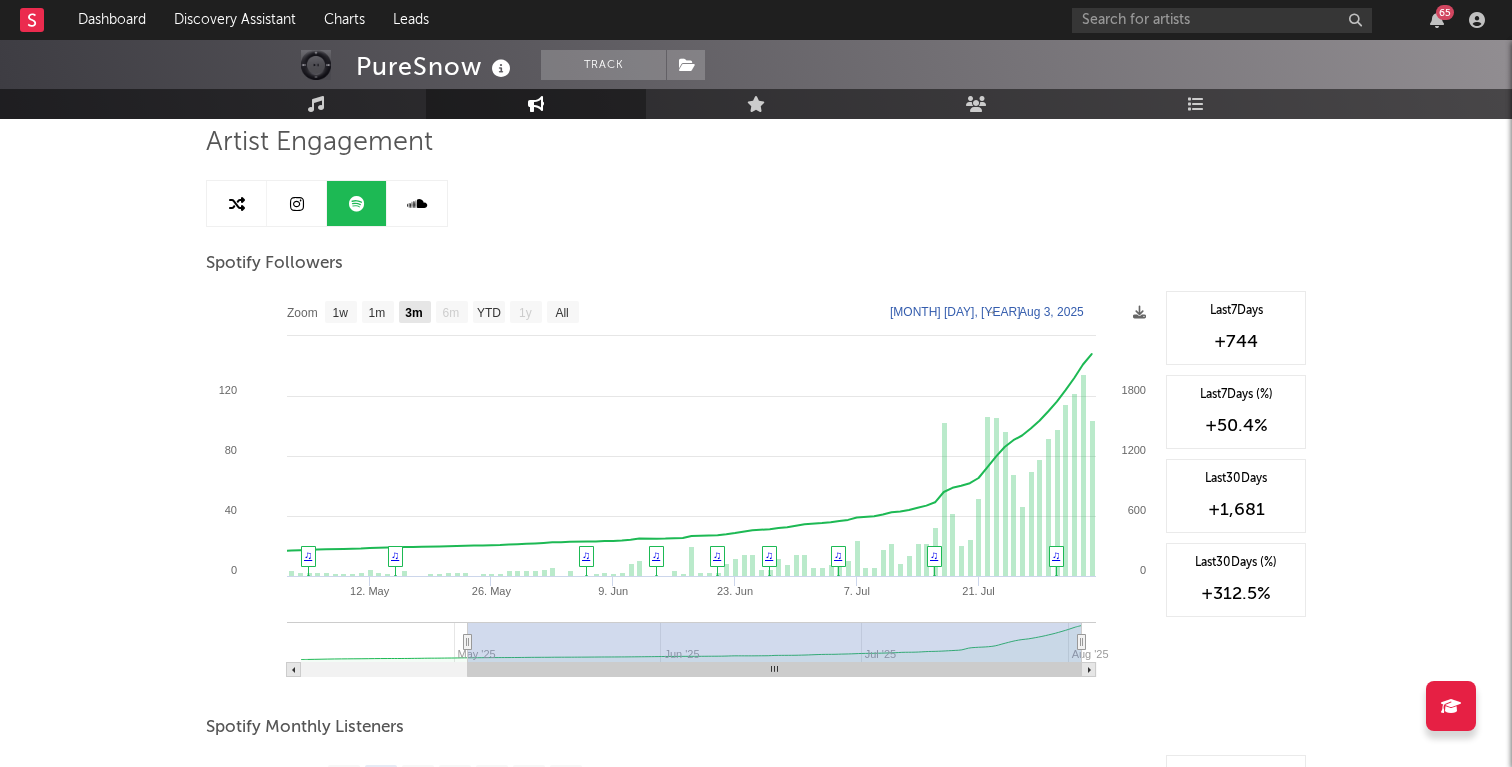 click 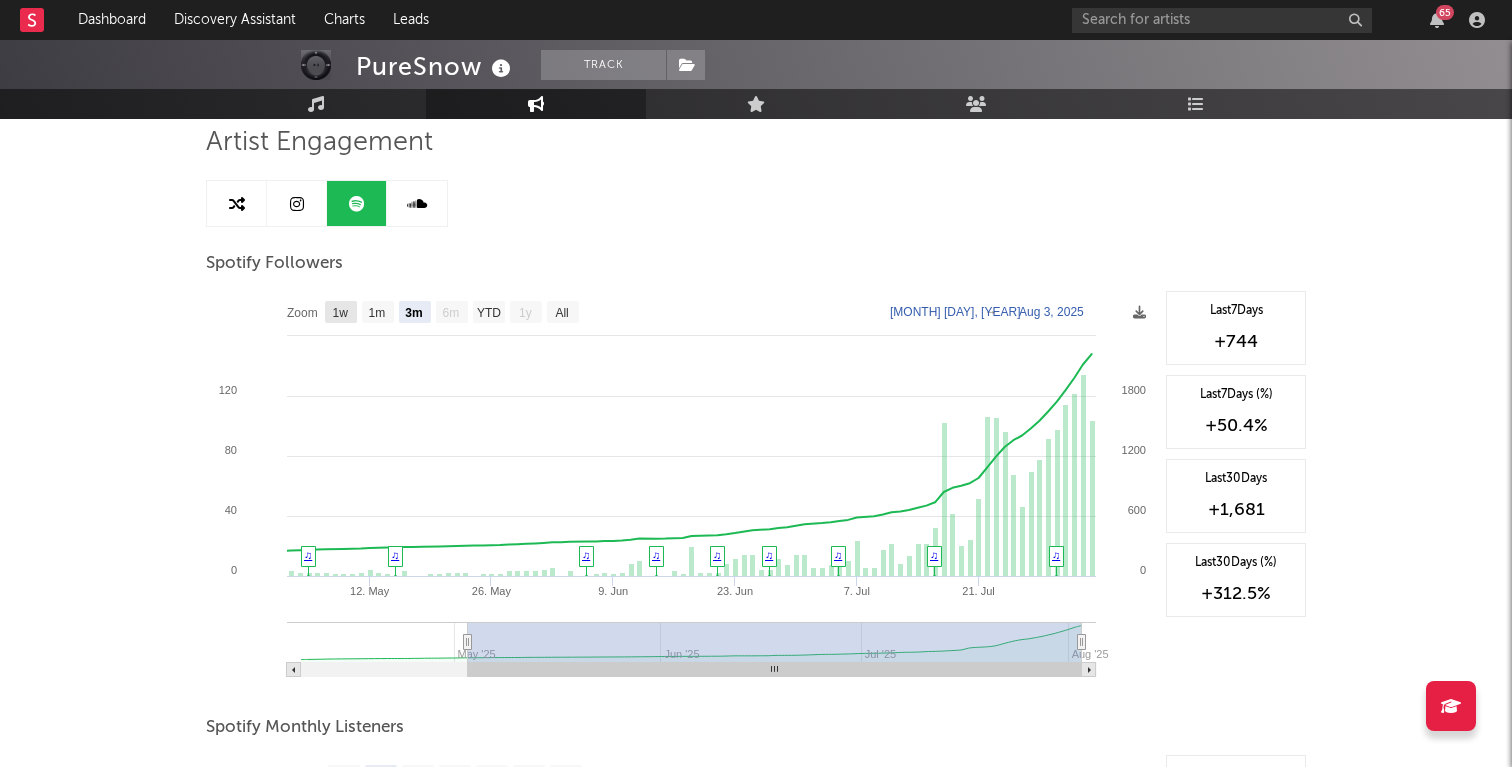 click on "1w" 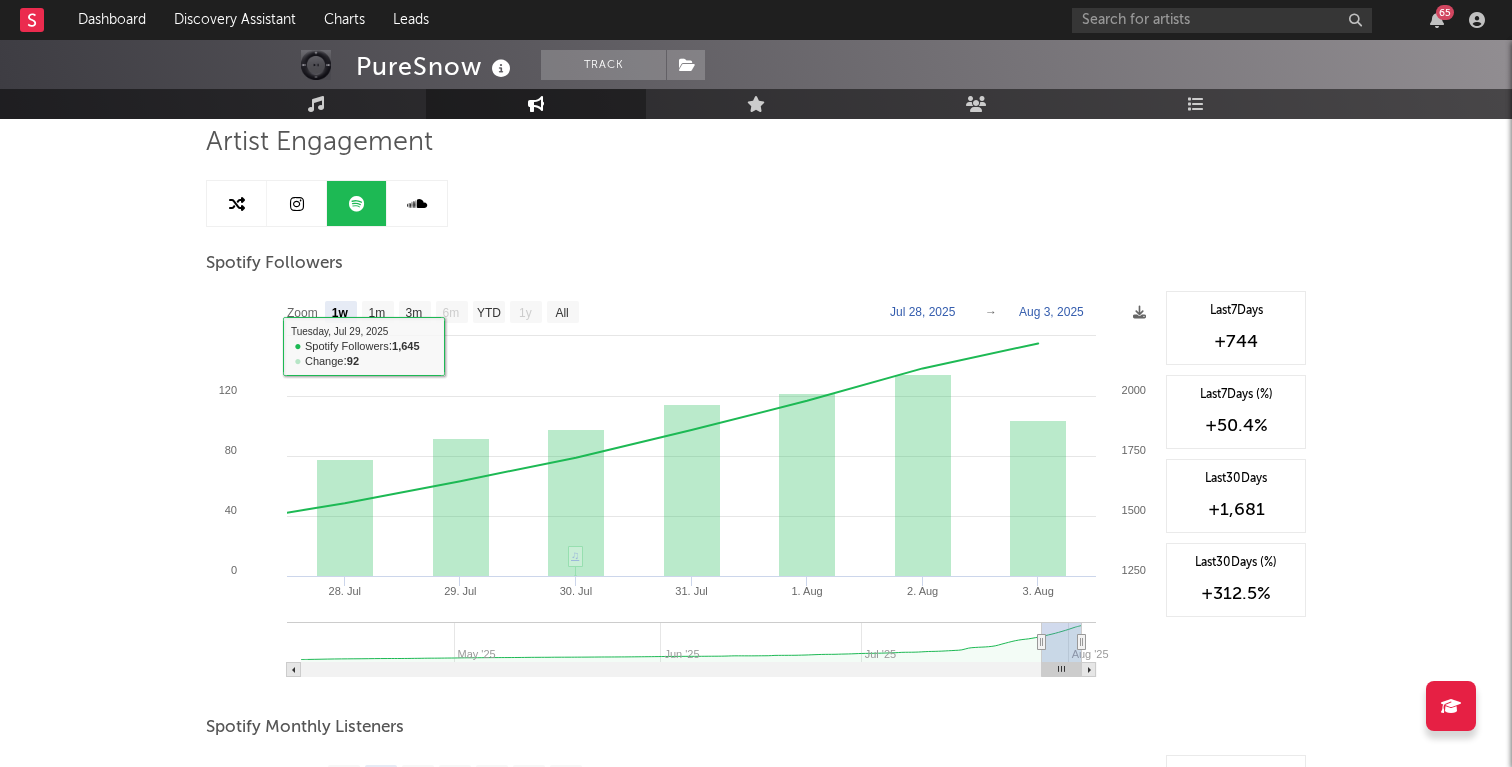 click on "YTD" 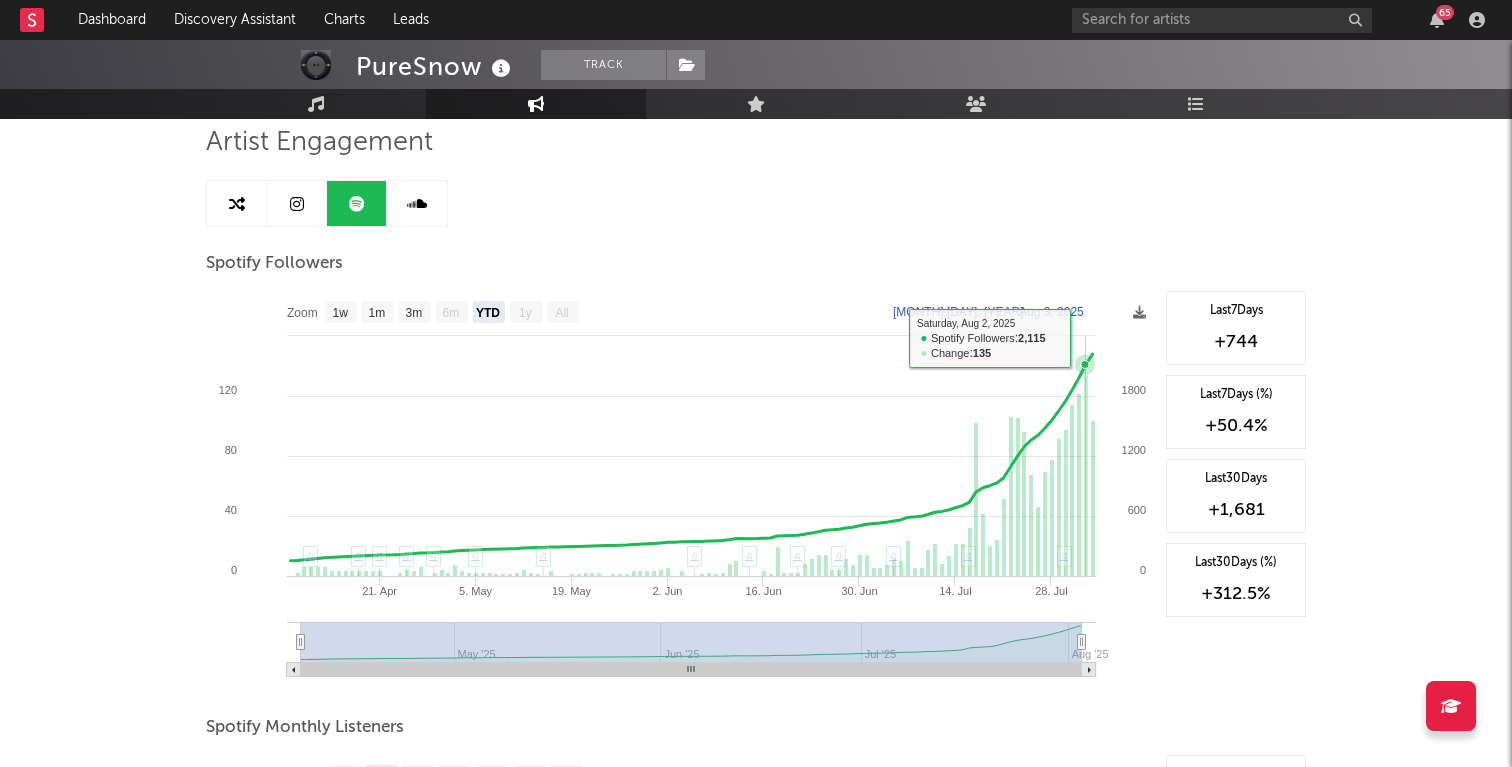 type on "2025-07-14" 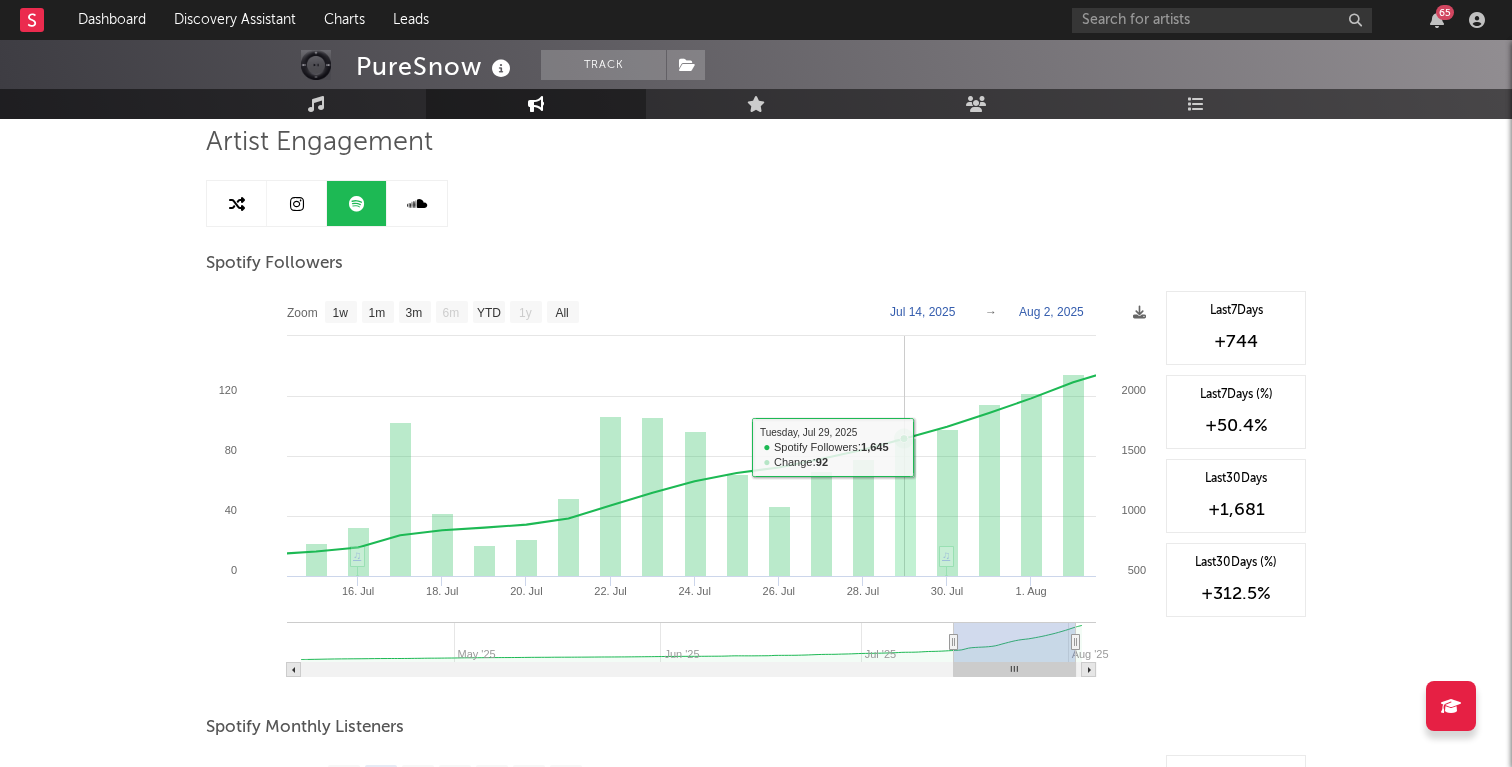 click 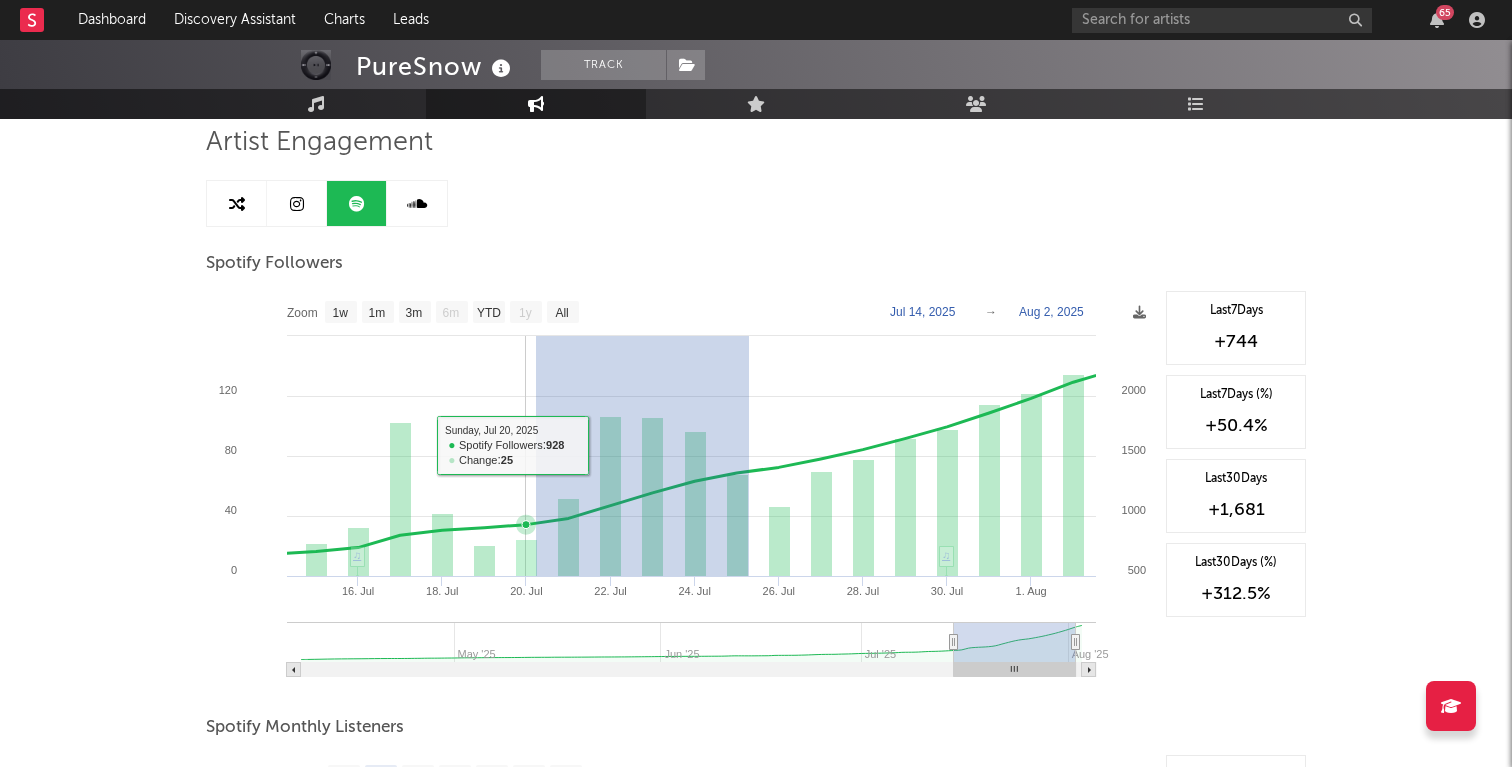 drag, startPoint x: 749, startPoint y: 445, endPoint x: 536, endPoint y: 445, distance: 213 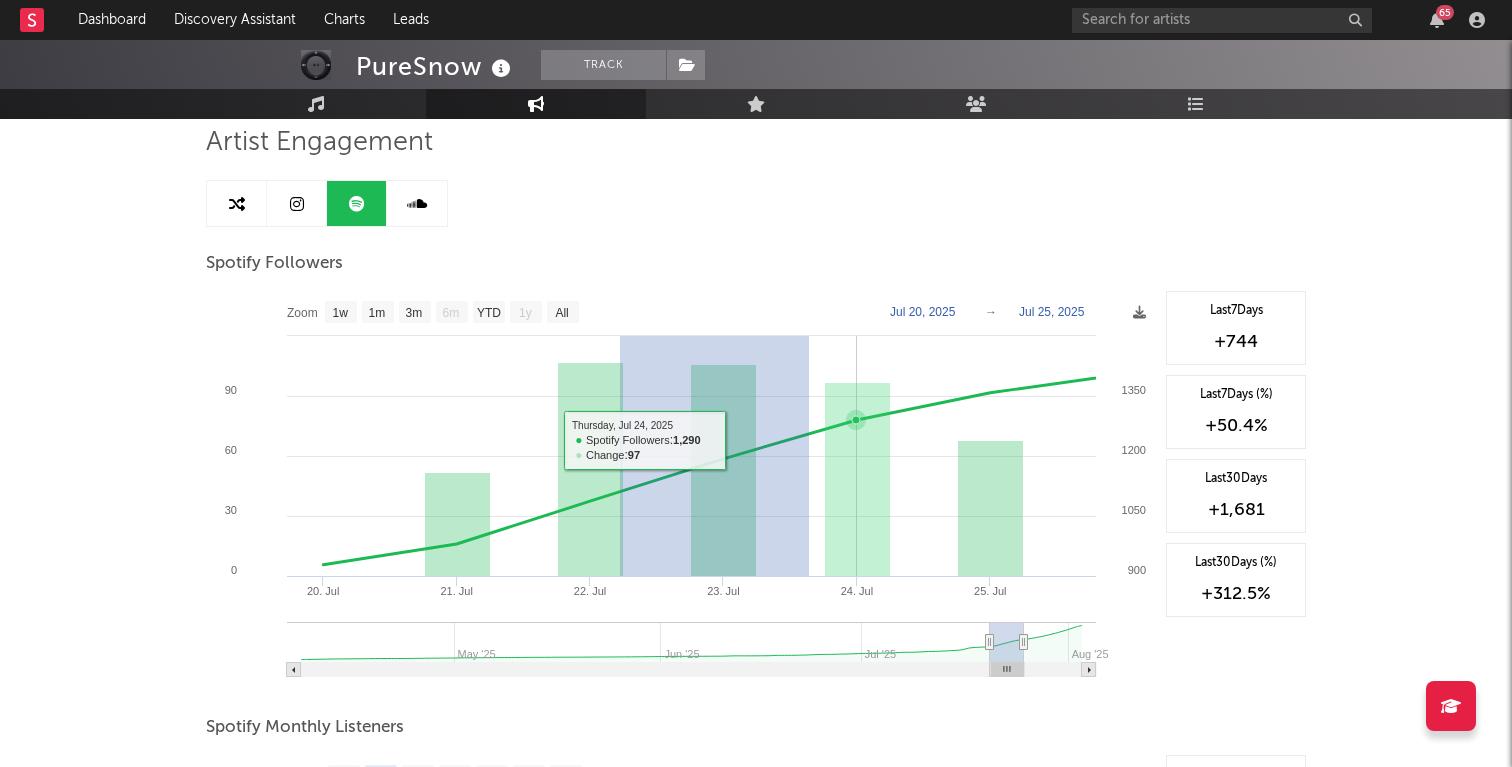 drag, startPoint x: 620, startPoint y: 440, endPoint x: 1047, endPoint y: 441, distance: 427.00116 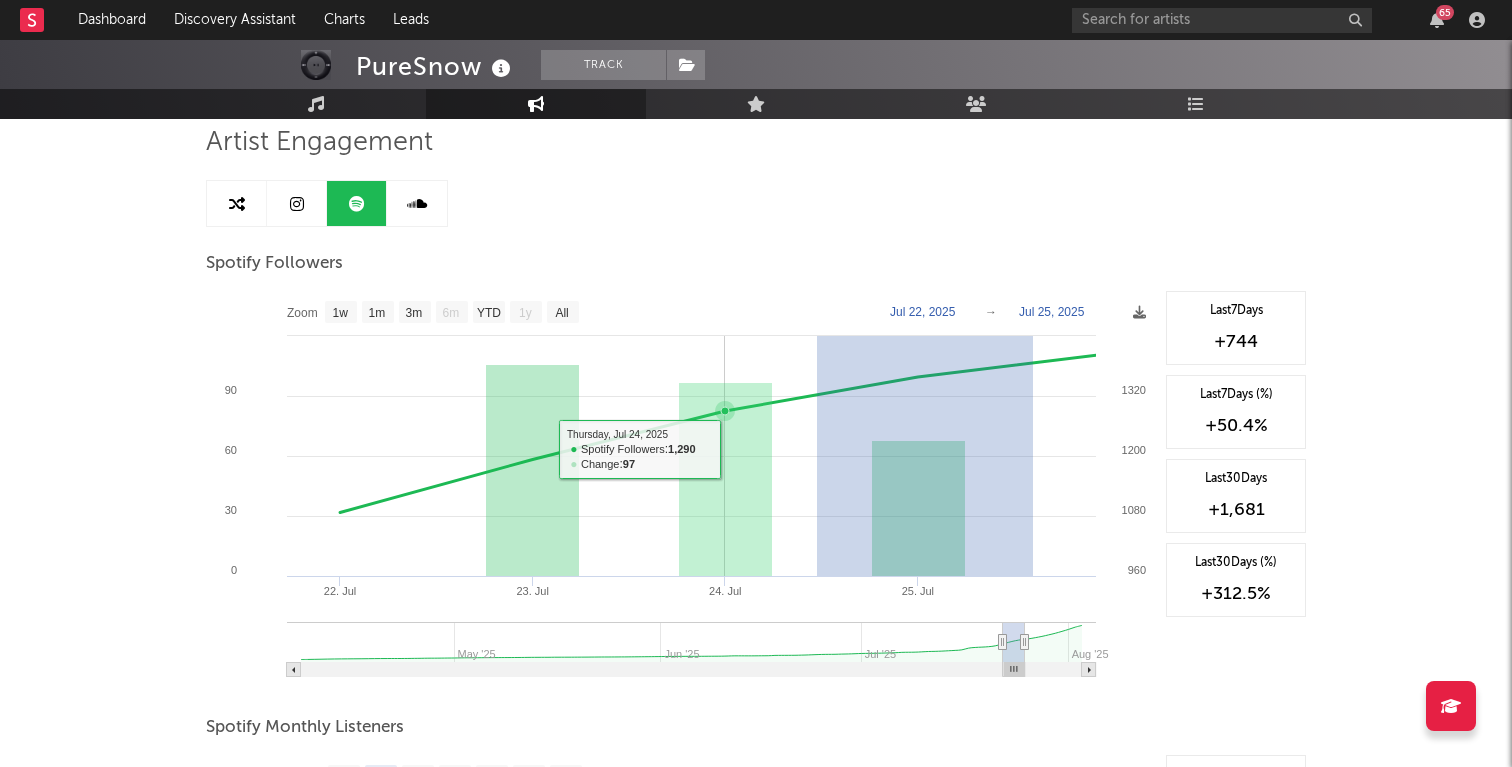drag, startPoint x: 1033, startPoint y: 449, endPoint x: 818, endPoint y: 447, distance: 215.00931 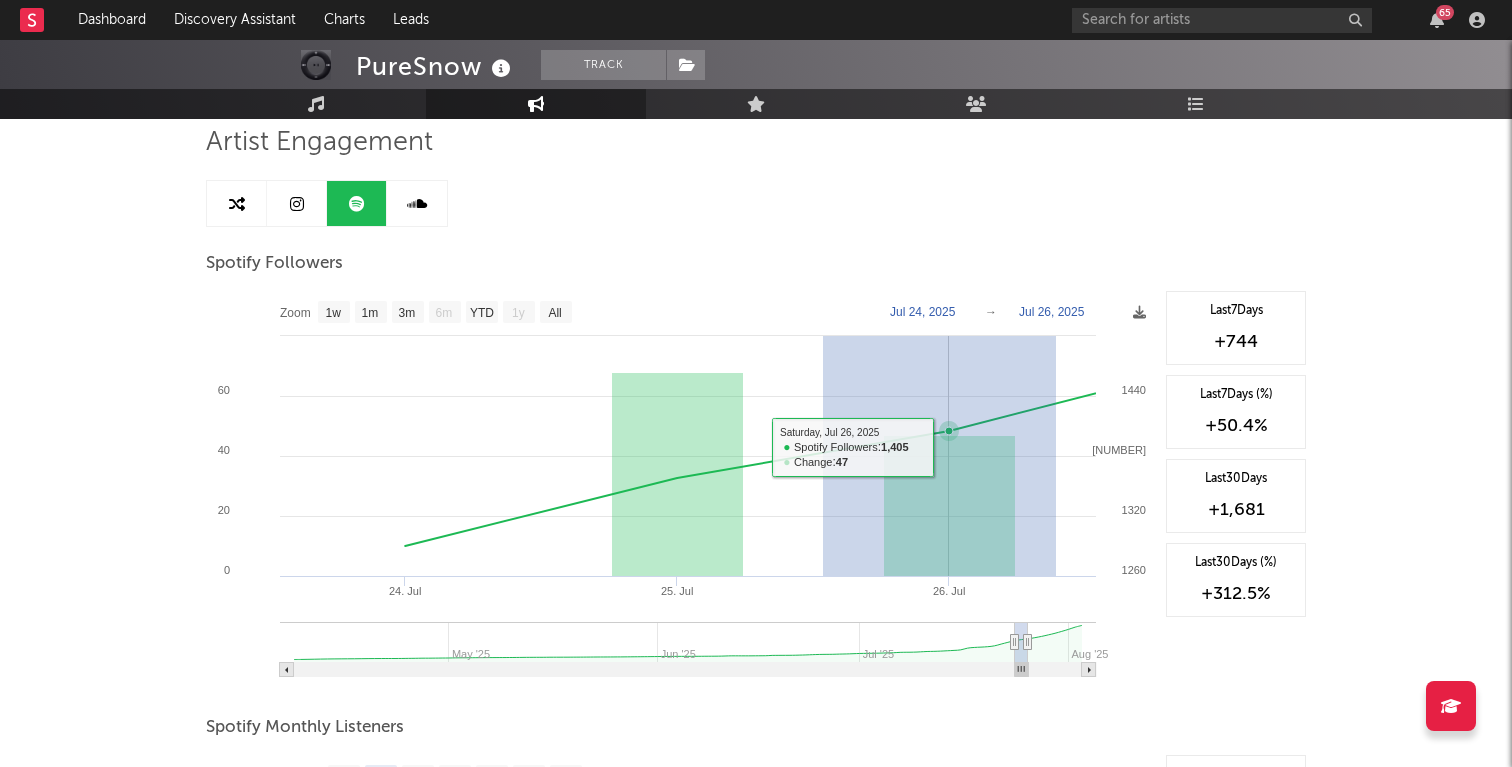 drag, startPoint x: 823, startPoint y: 448, endPoint x: 1056, endPoint y: 447, distance: 233.00215 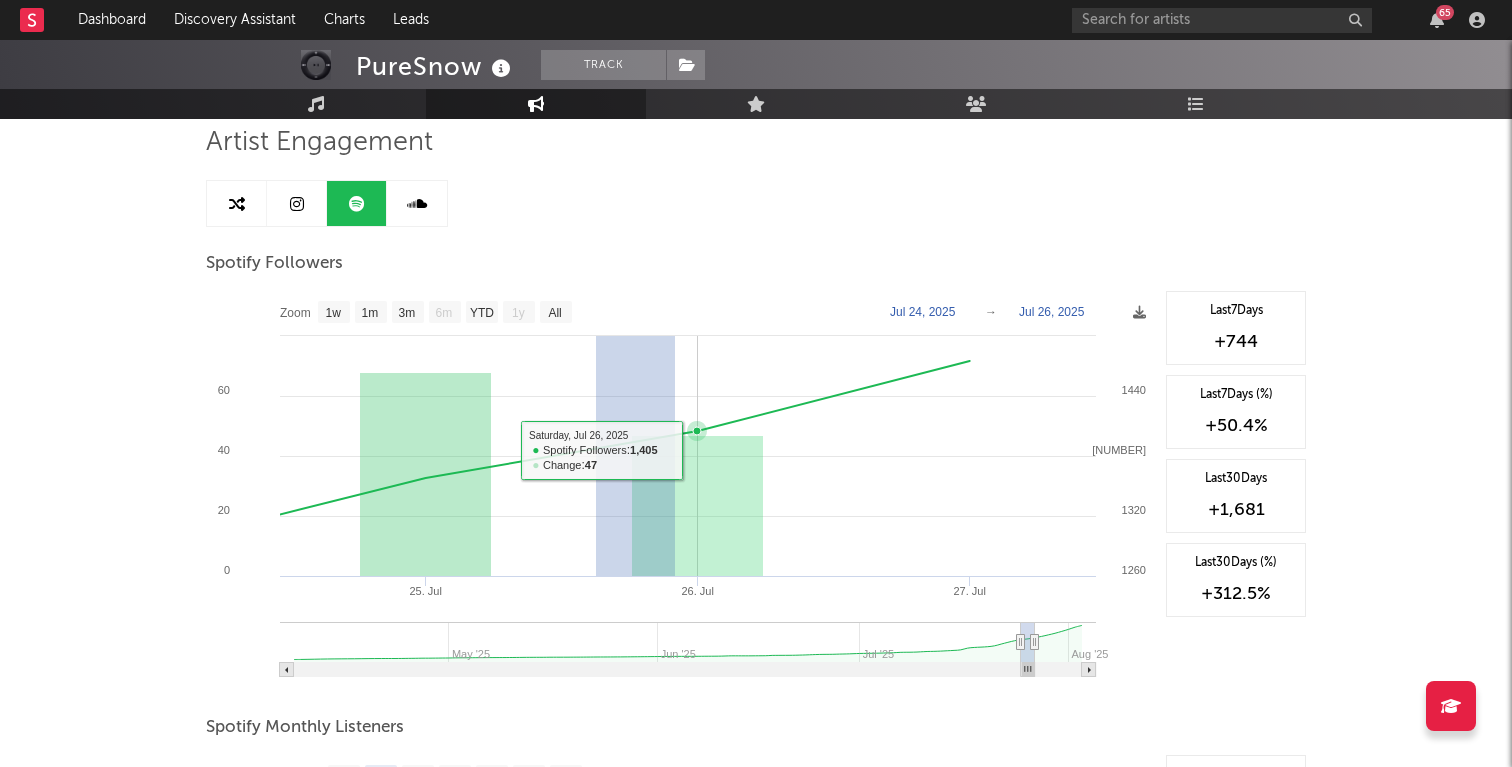 drag, startPoint x: 607, startPoint y: 479, endPoint x: 809, endPoint y: 479, distance: 202 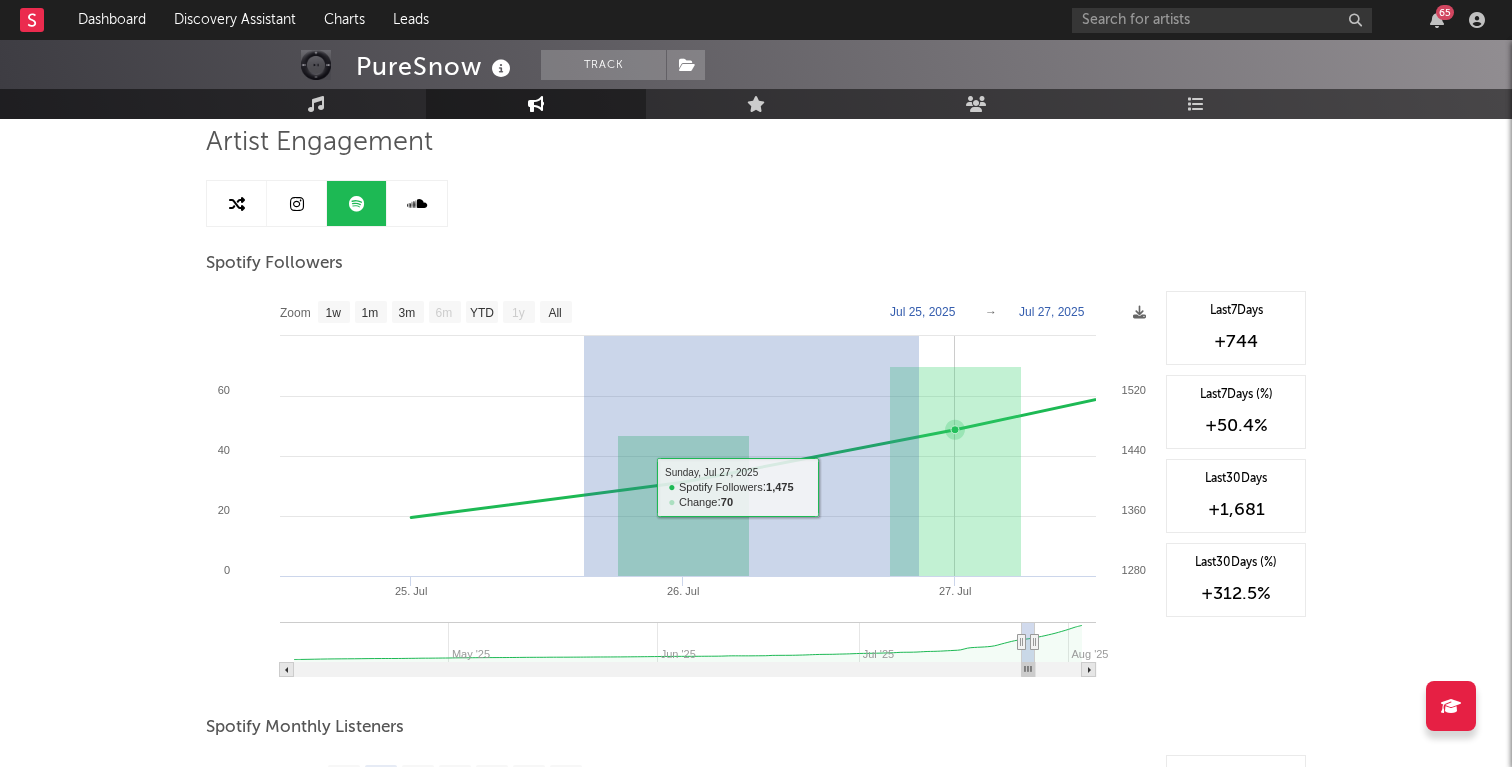 drag, startPoint x: 584, startPoint y: 490, endPoint x: 951, endPoint y: 475, distance: 367.3064 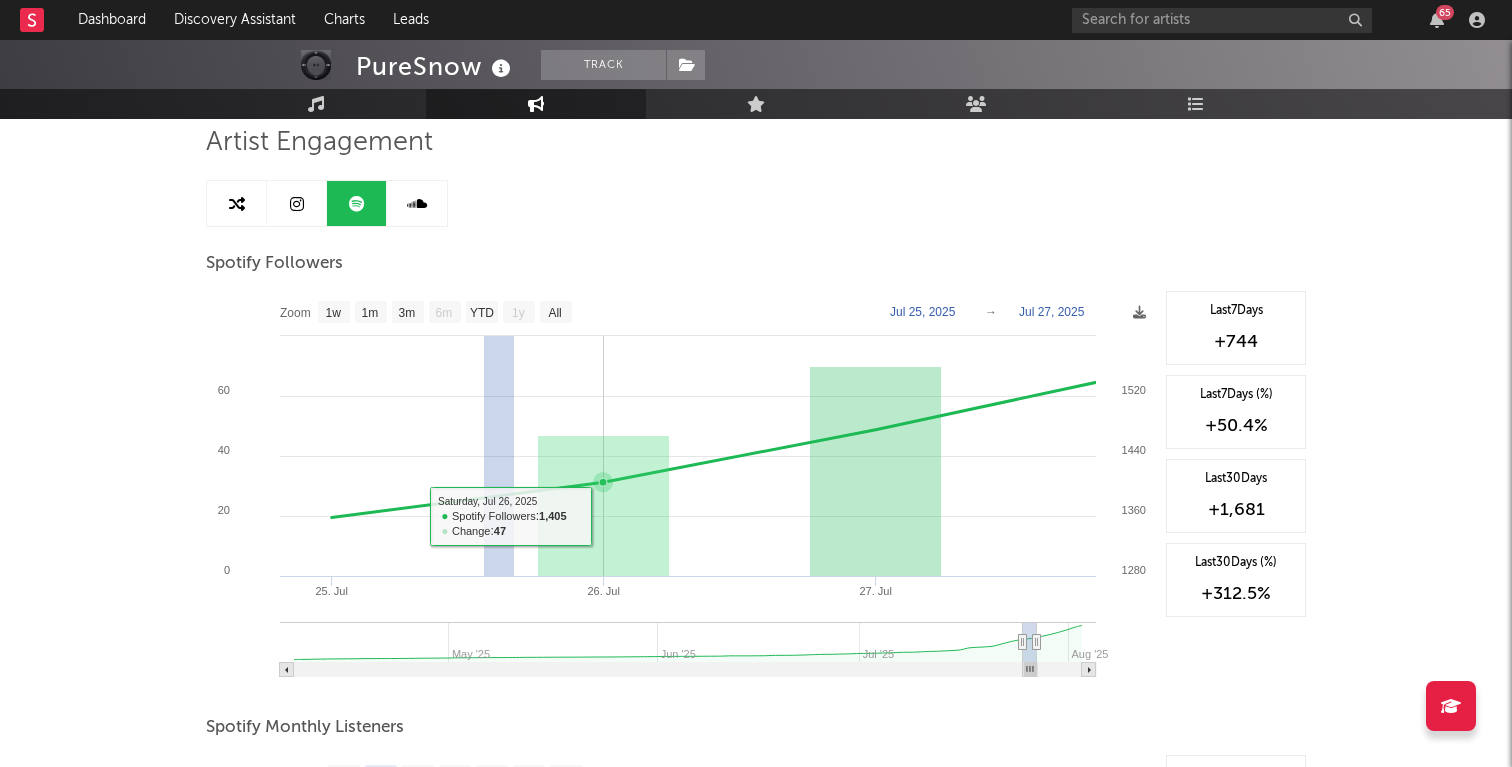drag, startPoint x: 484, startPoint y: 526, endPoint x: 975, endPoint y: 534, distance: 491.06516 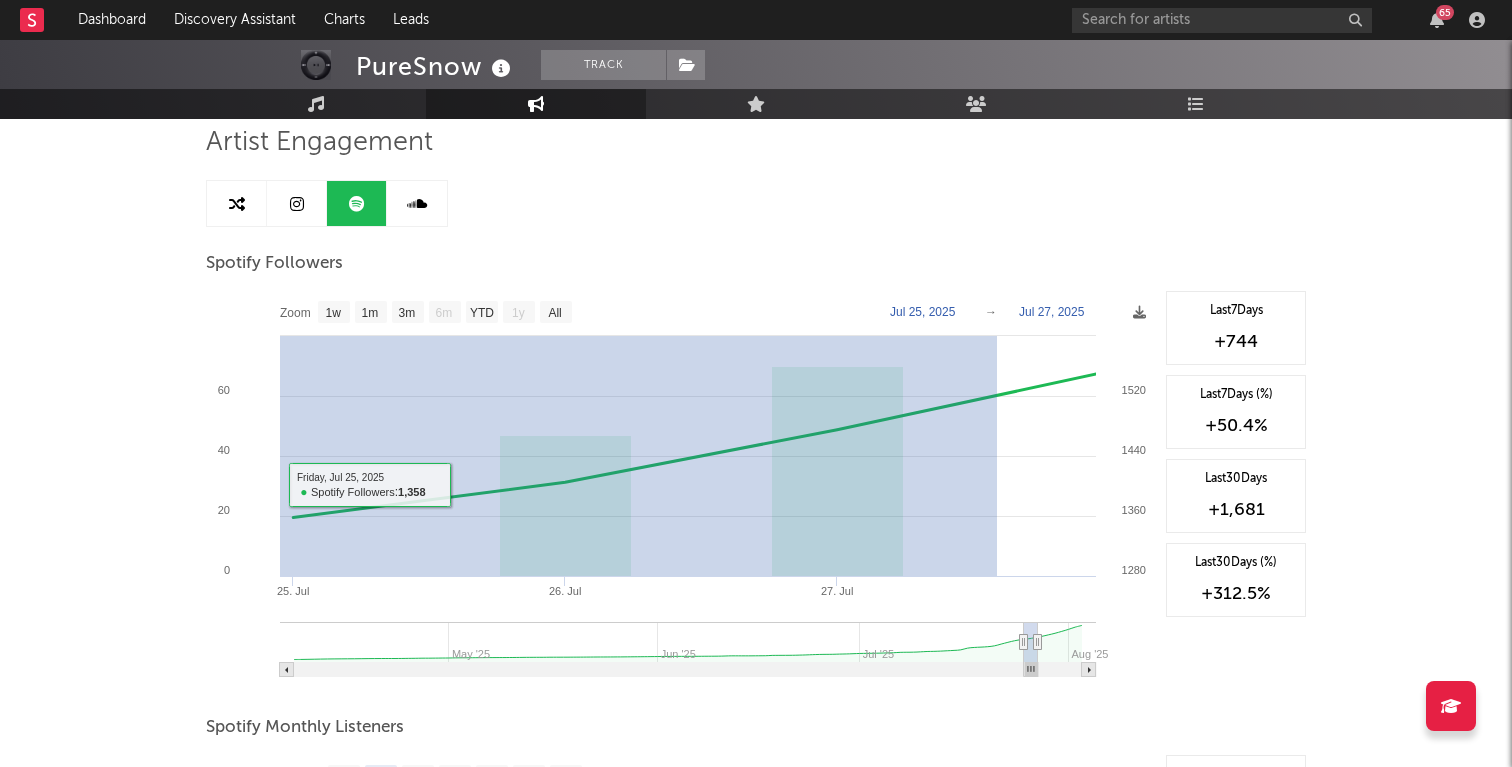 drag, startPoint x: 997, startPoint y: 514, endPoint x: 264, endPoint y: 526, distance: 733.0982 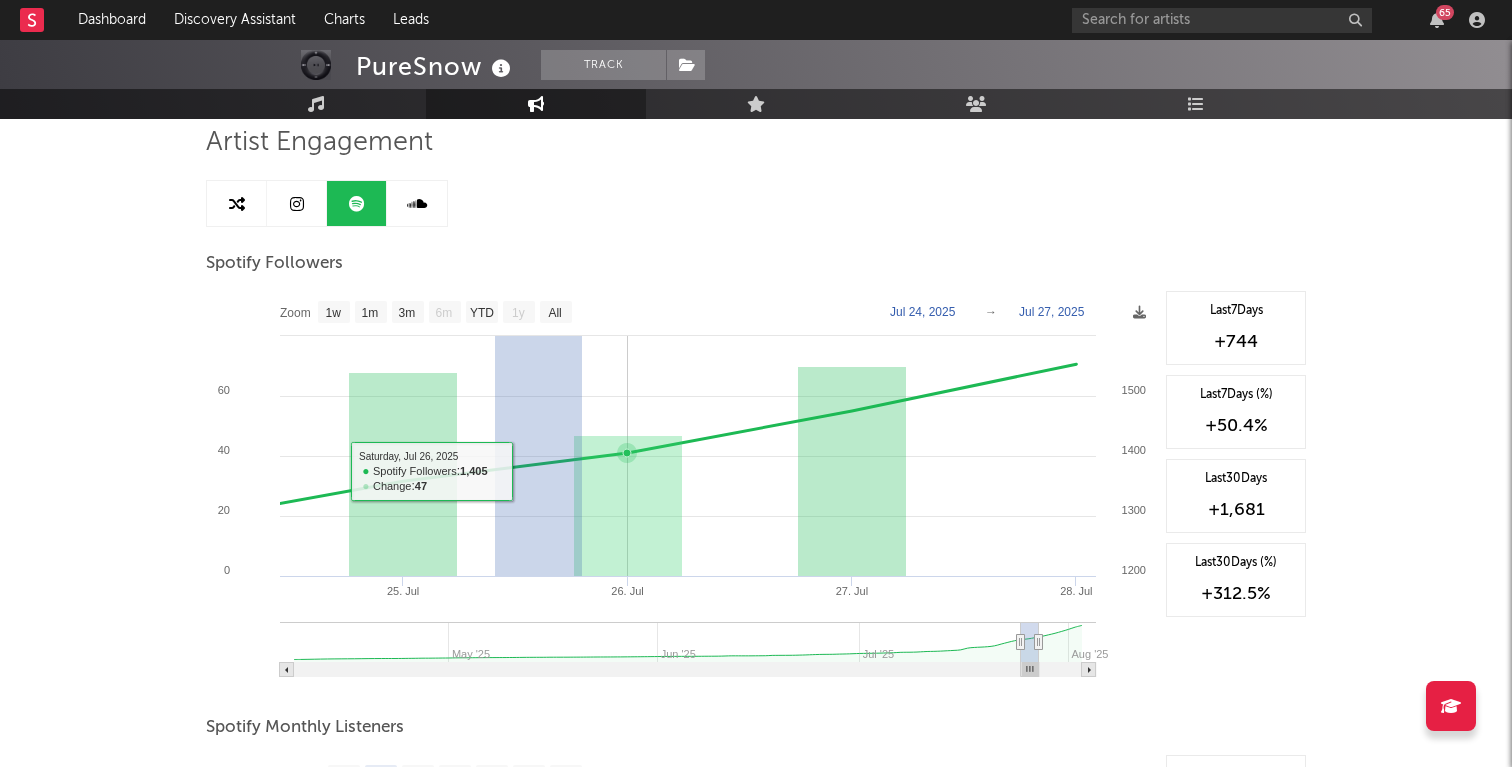 drag, startPoint x: 495, startPoint y: 470, endPoint x: 923, endPoint y: 470, distance: 428 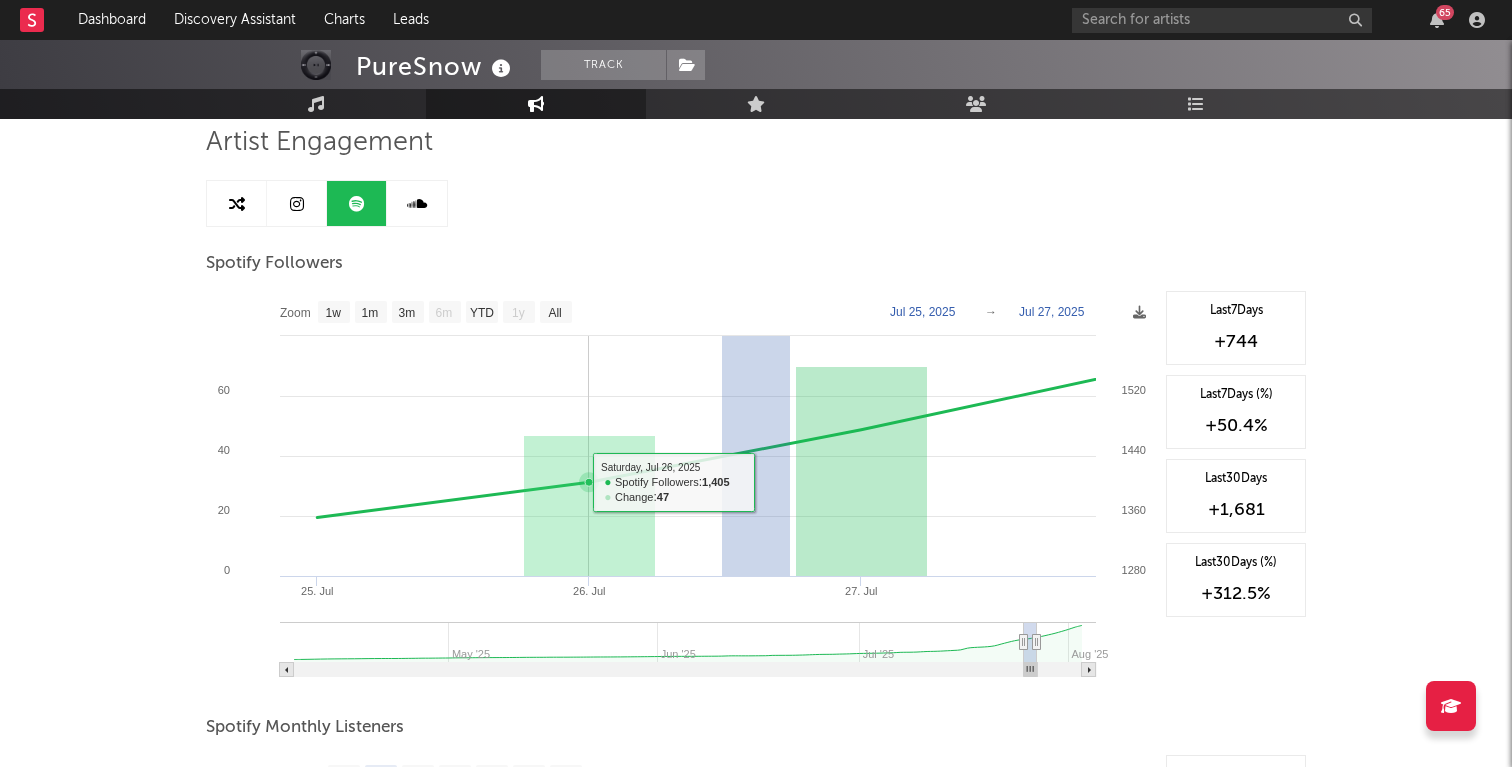 drag, startPoint x: 790, startPoint y: 479, endPoint x: 710, endPoint y: 486, distance: 80.305664 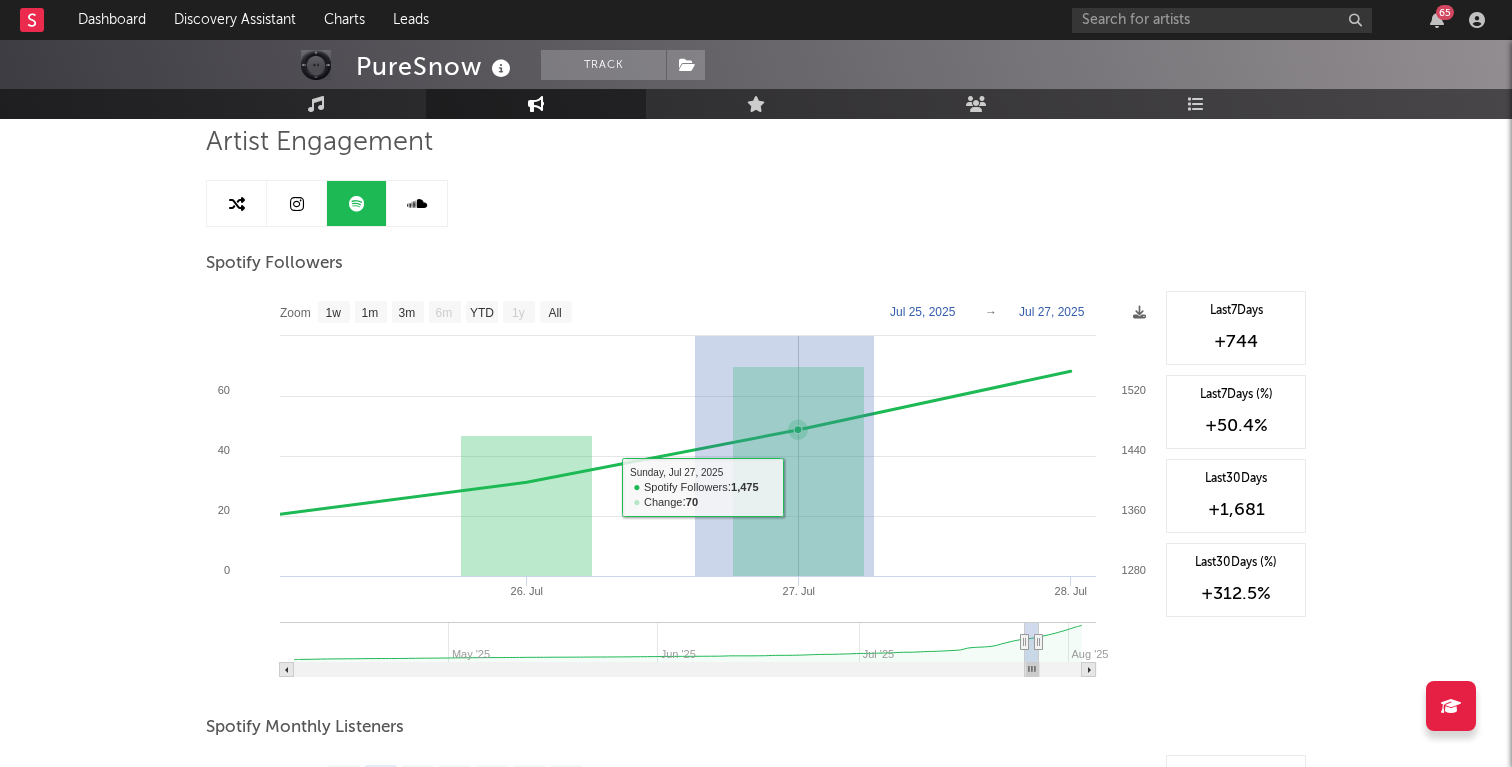 drag, startPoint x: 695, startPoint y: 487, endPoint x: 960, endPoint y: 477, distance: 265.1886 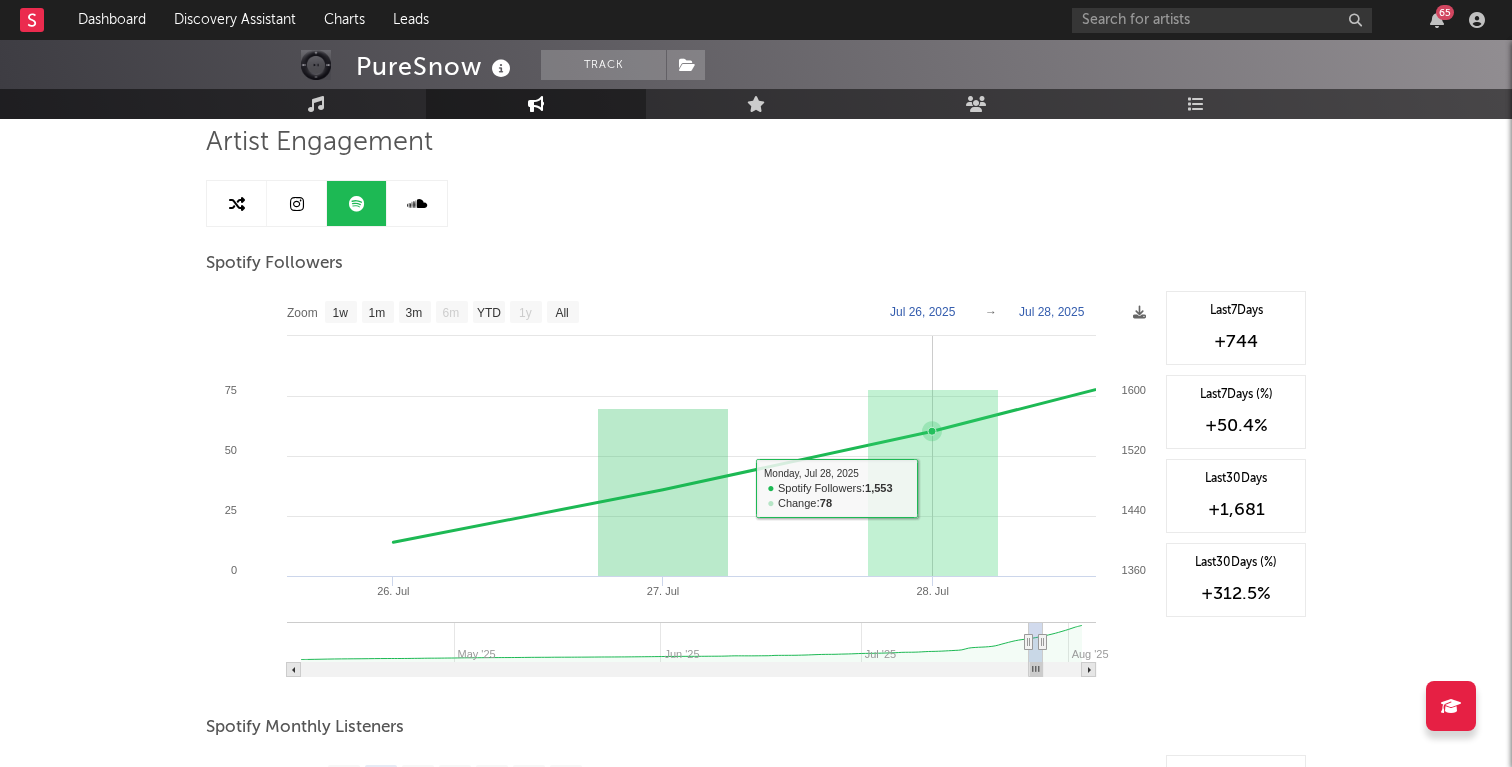 drag, startPoint x: 828, startPoint y: 496, endPoint x: 1048, endPoint y: 496, distance: 220 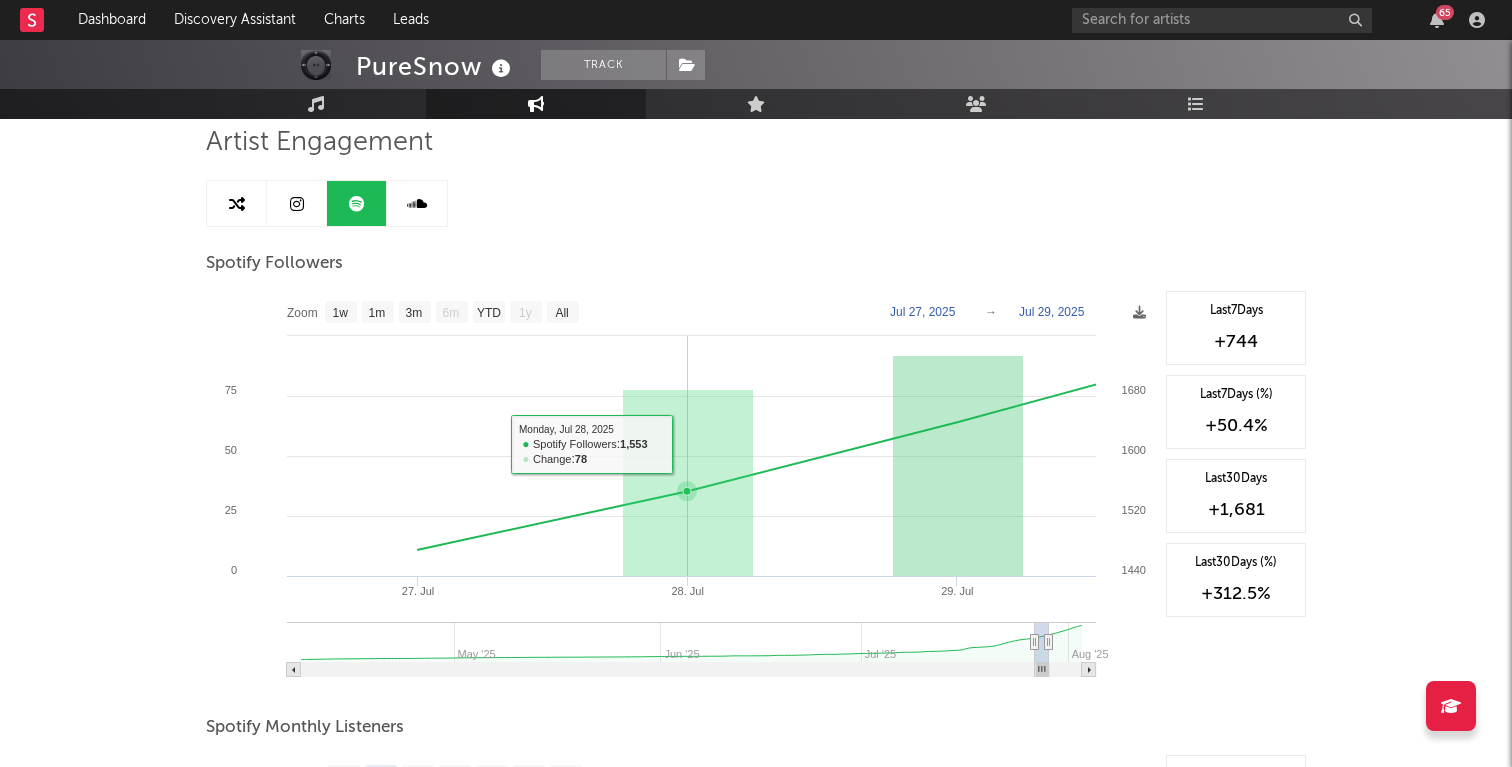 click 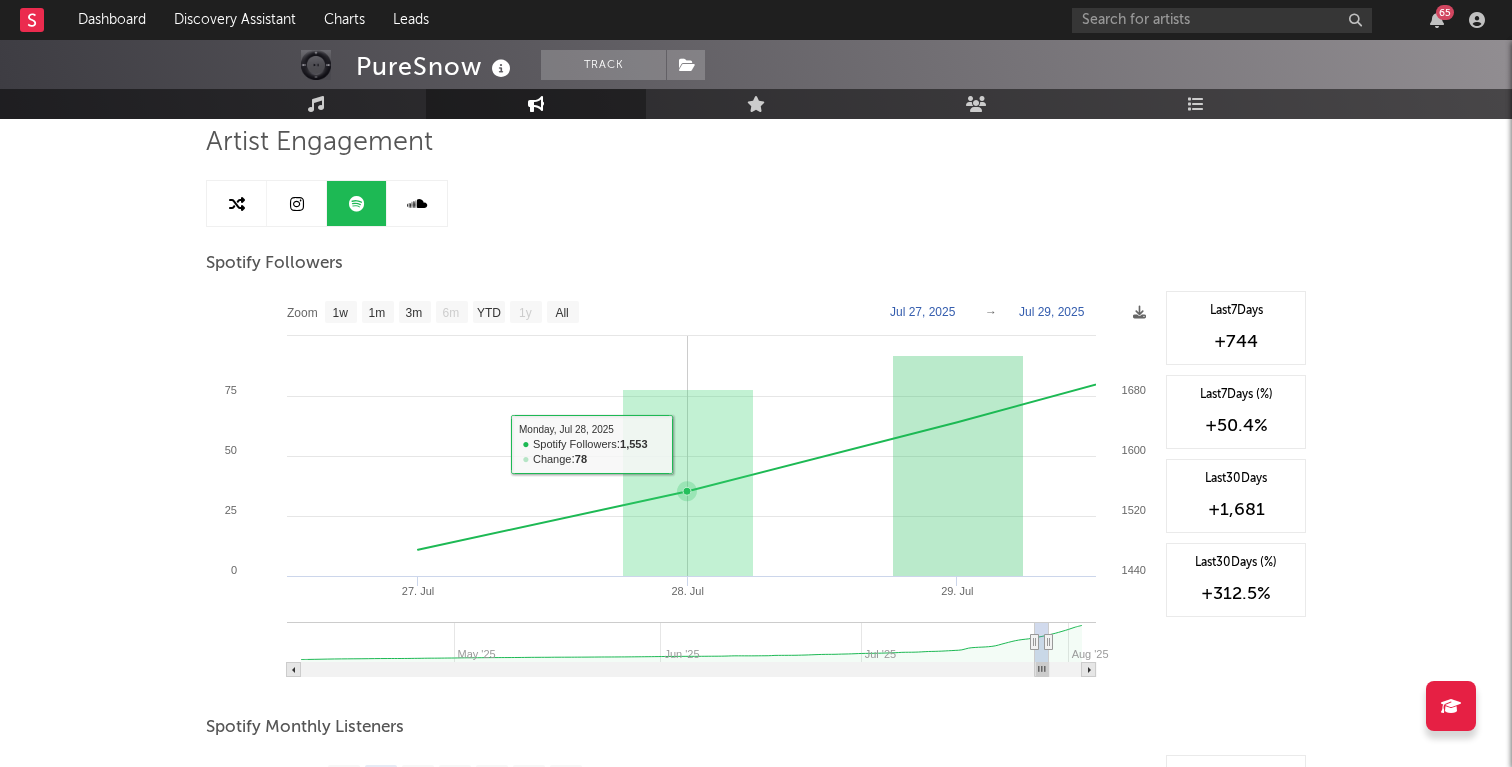 click 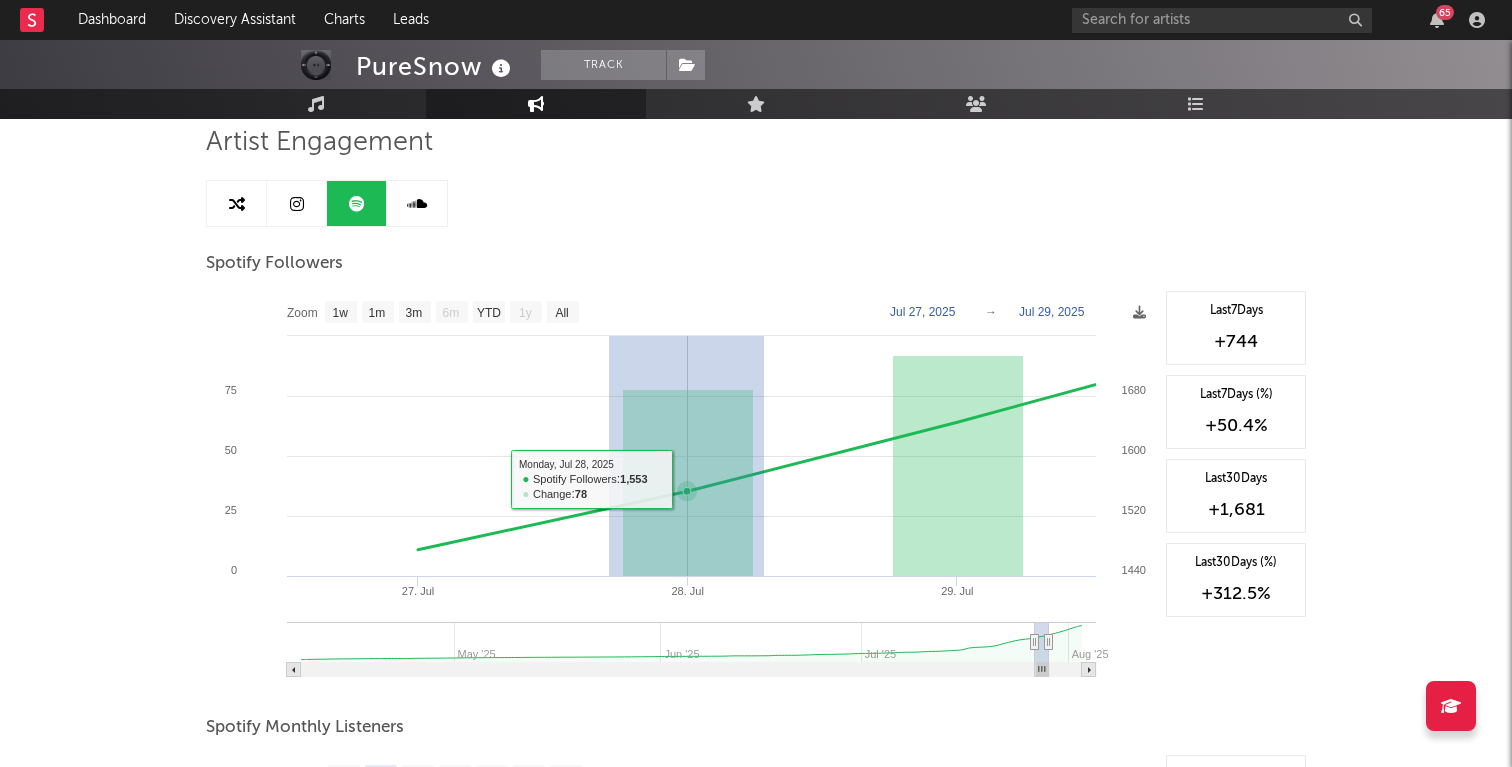 drag, startPoint x: 609, startPoint y: 482, endPoint x: 763, endPoint y: 477, distance: 154.08115 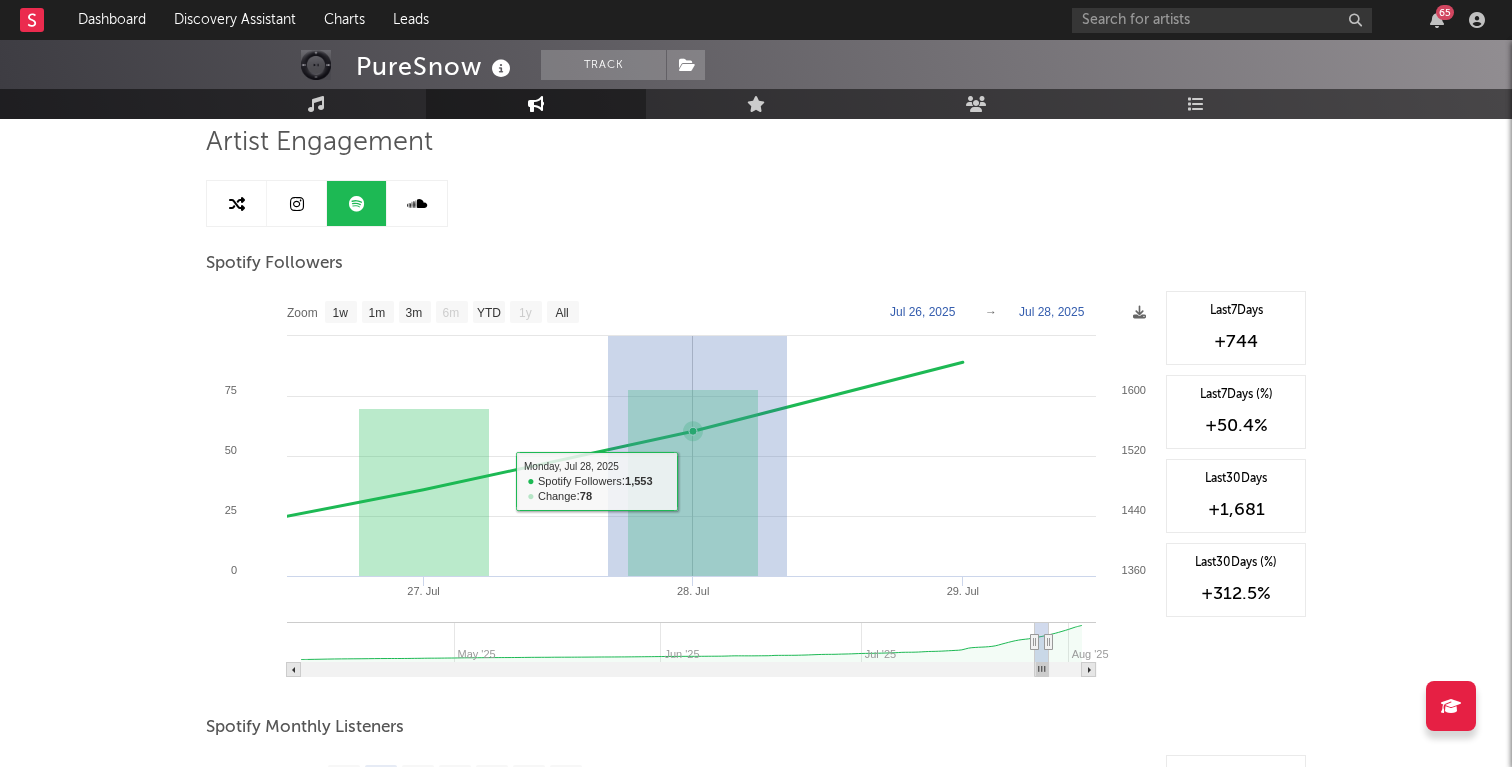 drag, startPoint x: 787, startPoint y: 479, endPoint x: 609, endPoint y: 479, distance: 178 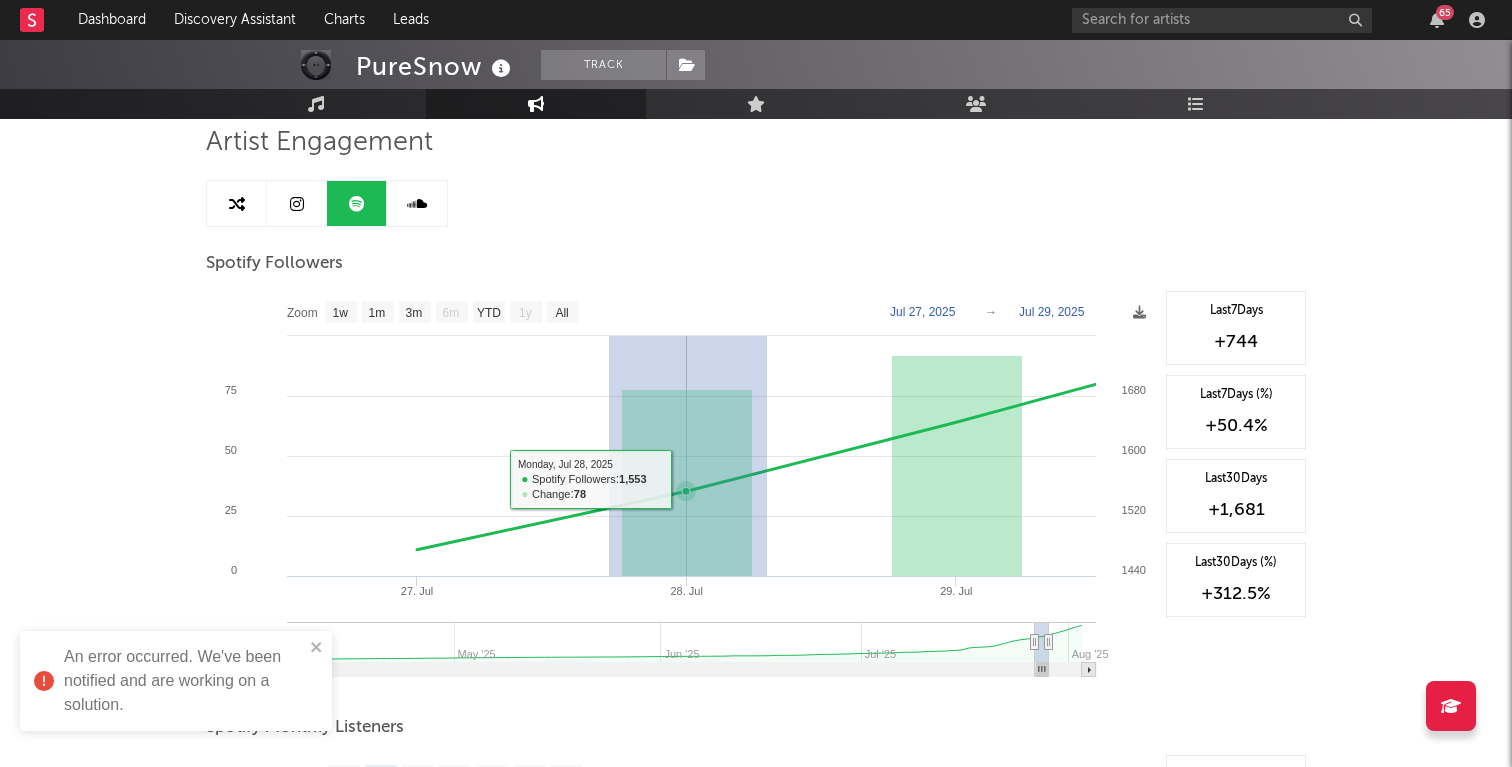 drag, startPoint x: 609, startPoint y: 479, endPoint x: 767, endPoint y: 467, distance: 158.45505 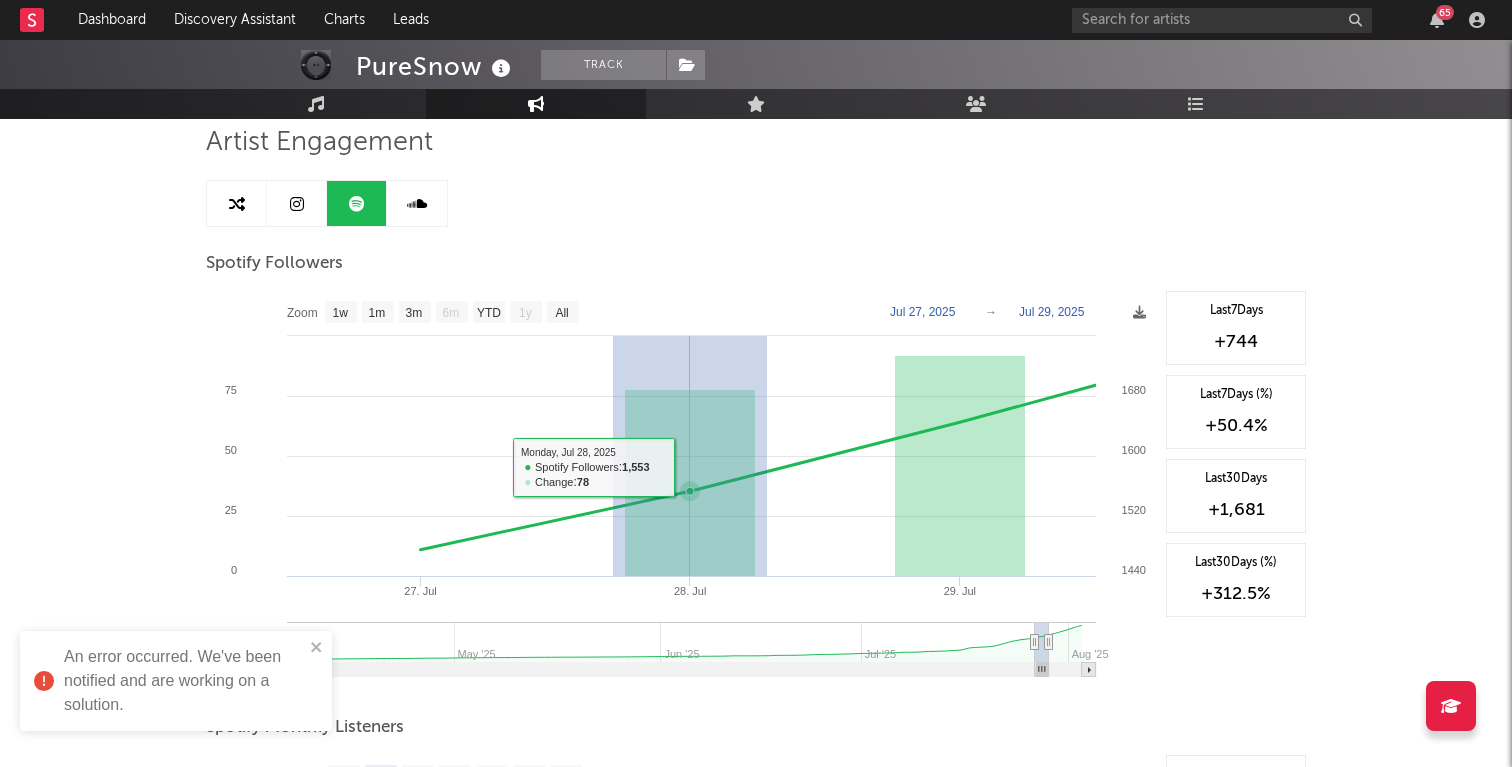 drag, startPoint x: 767, startPoint y: 467, endPoint x: 612, endPoint y: 461, distance: 155.11609 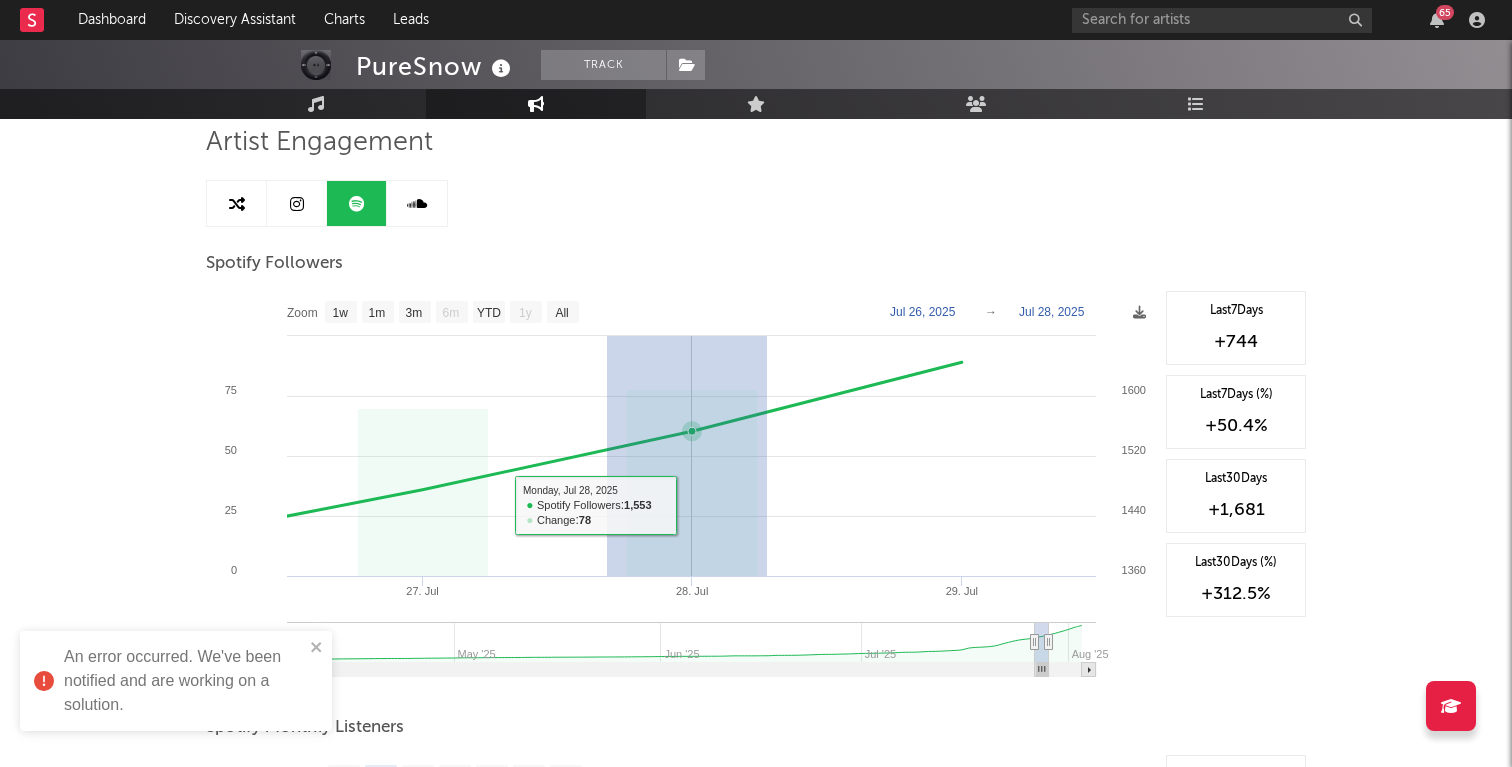 drag, startPoint x: 607, startPoint y: 497, endPoint x: 772, endPoint y: 506, distance: 165.24527 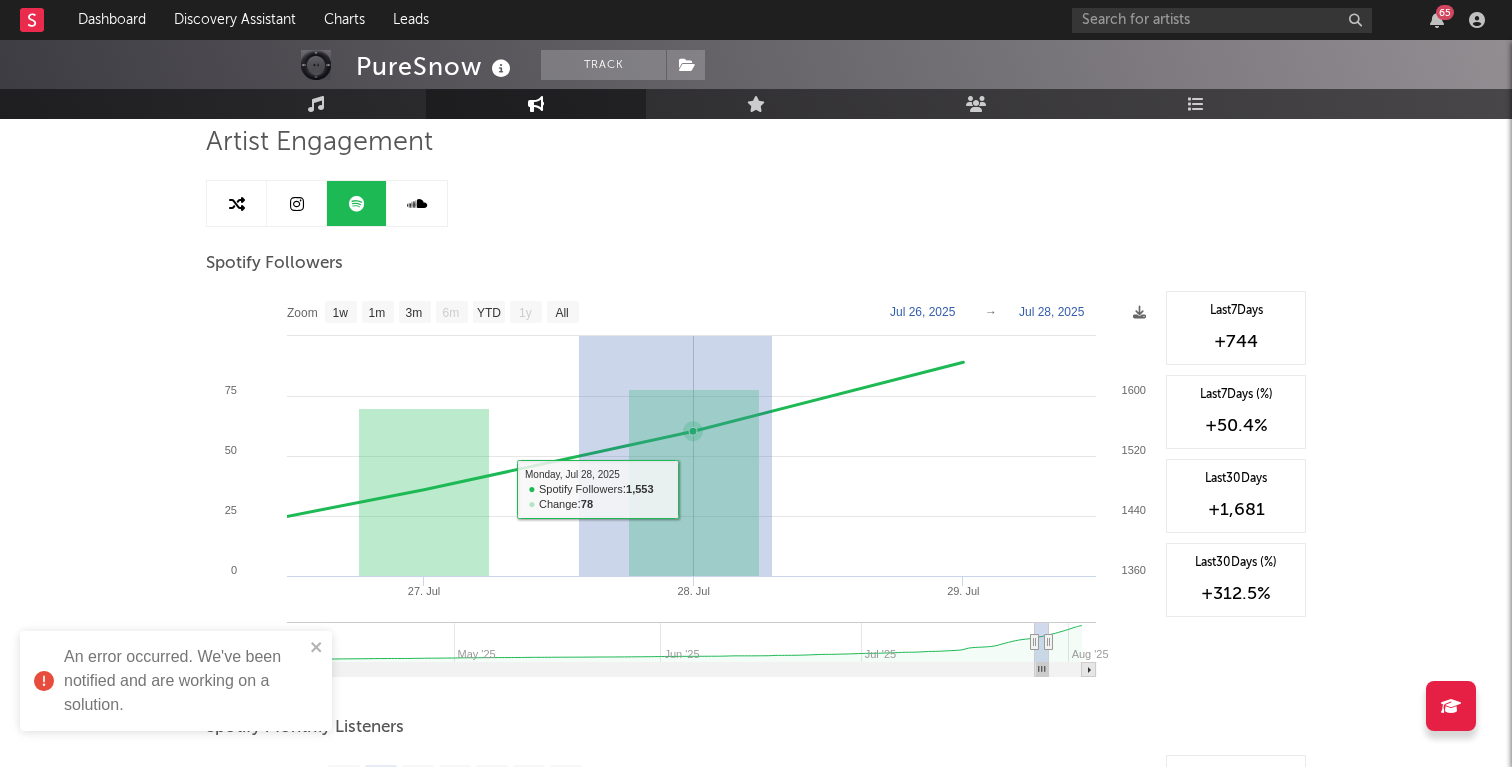 drag, startPoint x: 772, startPoint y: 506, endPoint x: 604, endPoint y: 437, distance: 181.61774 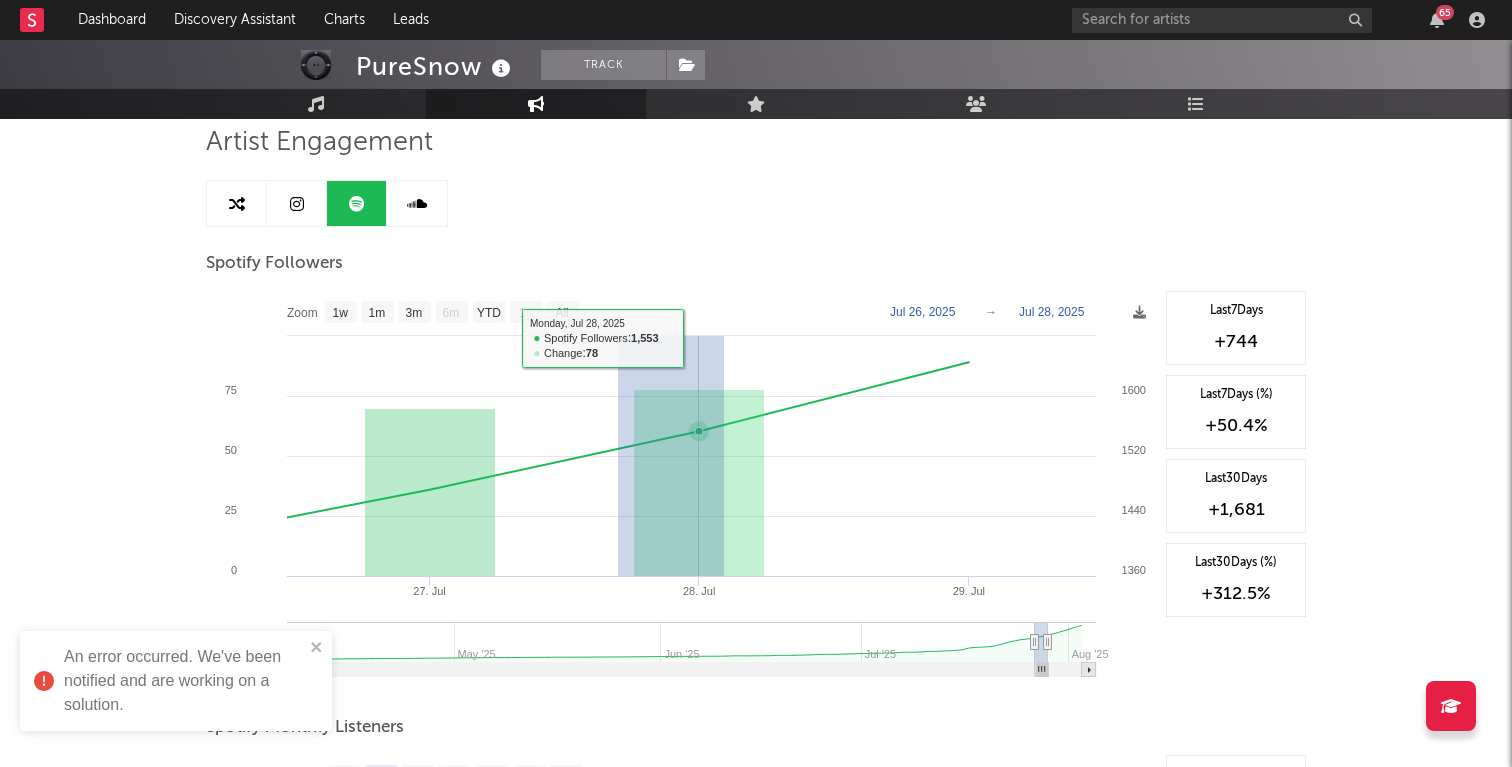 drag, startPoint x: 618, startPoint y: 372, endPoint x: 724, endPoint y: 372, distance: 106 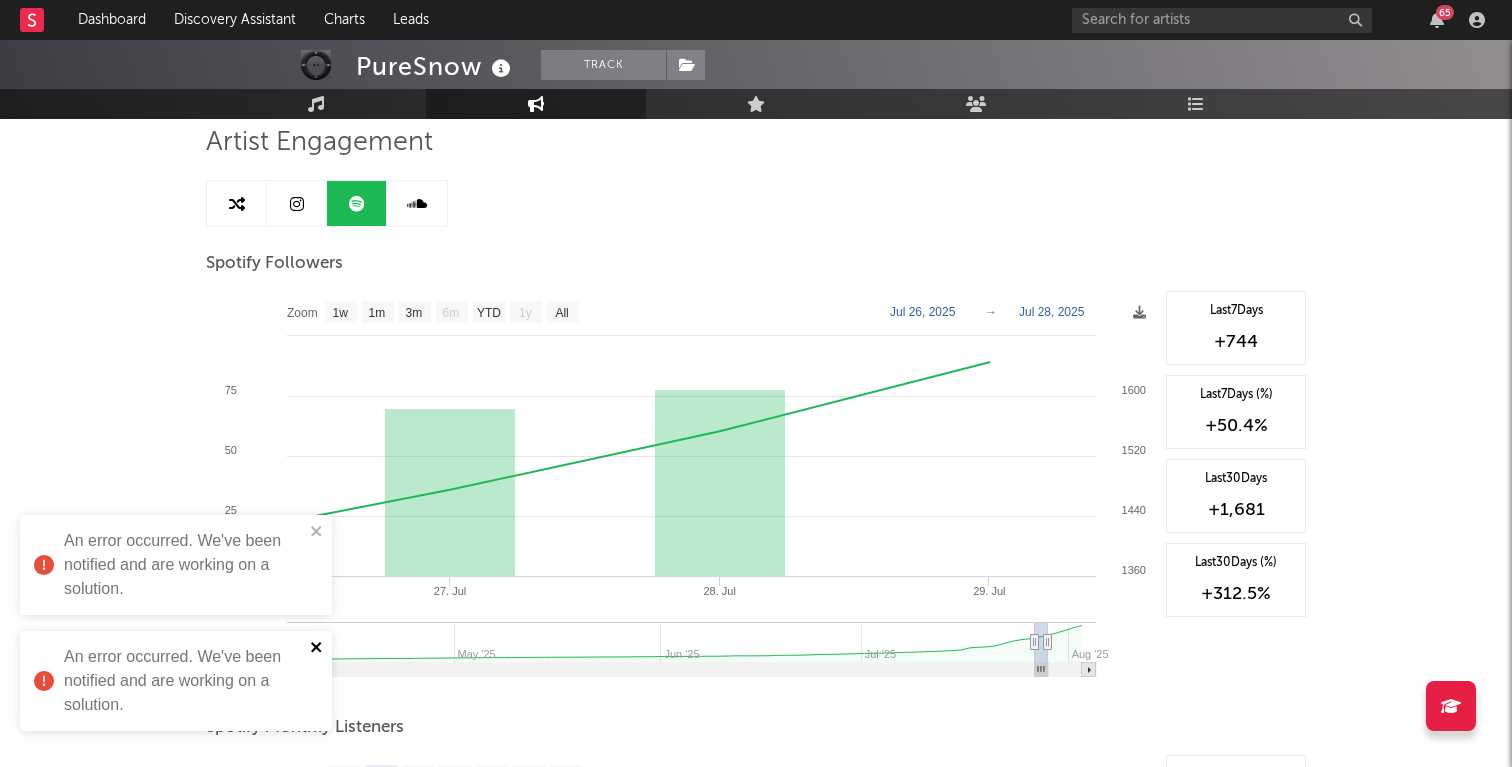 click 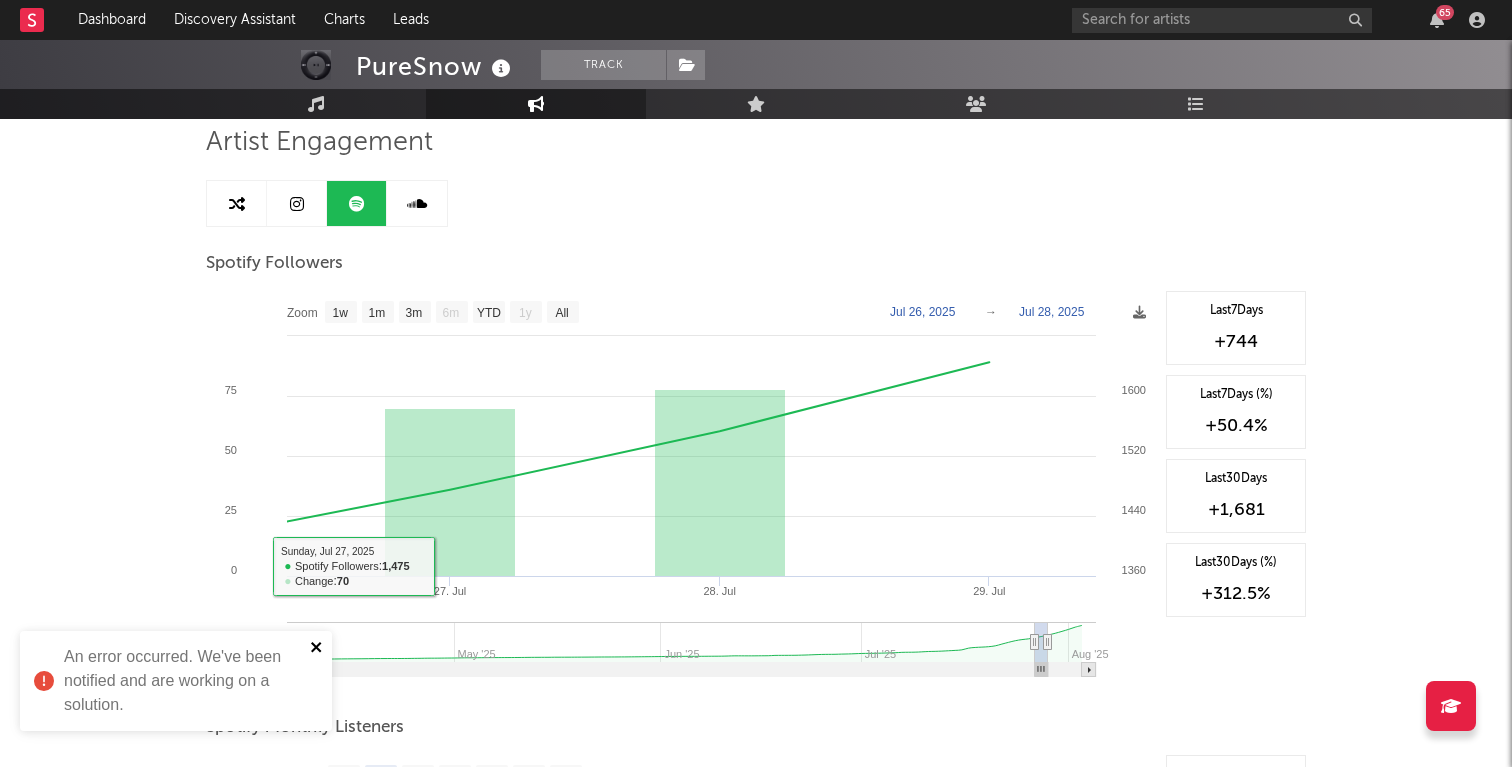 click 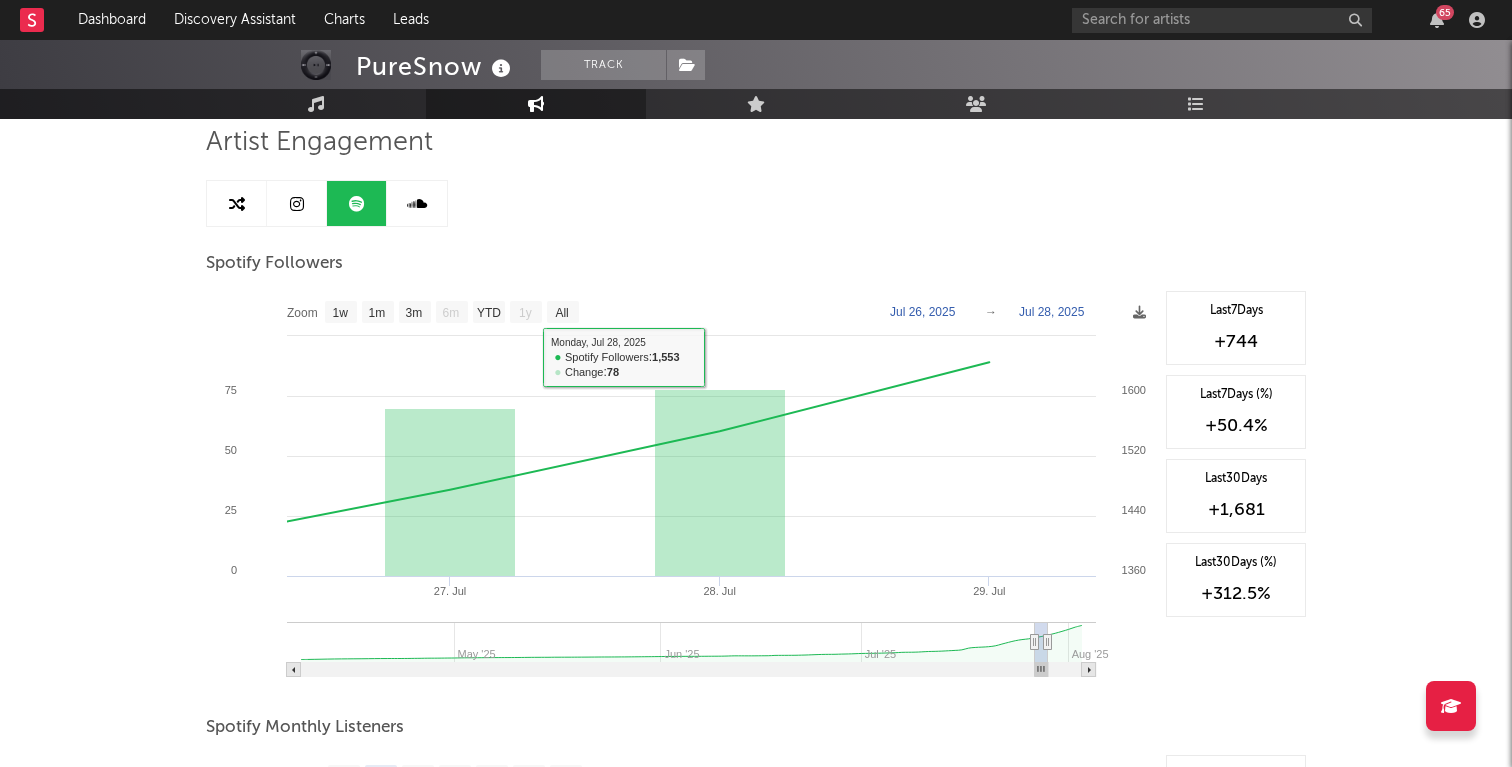 click at bounding box center (417, 204) 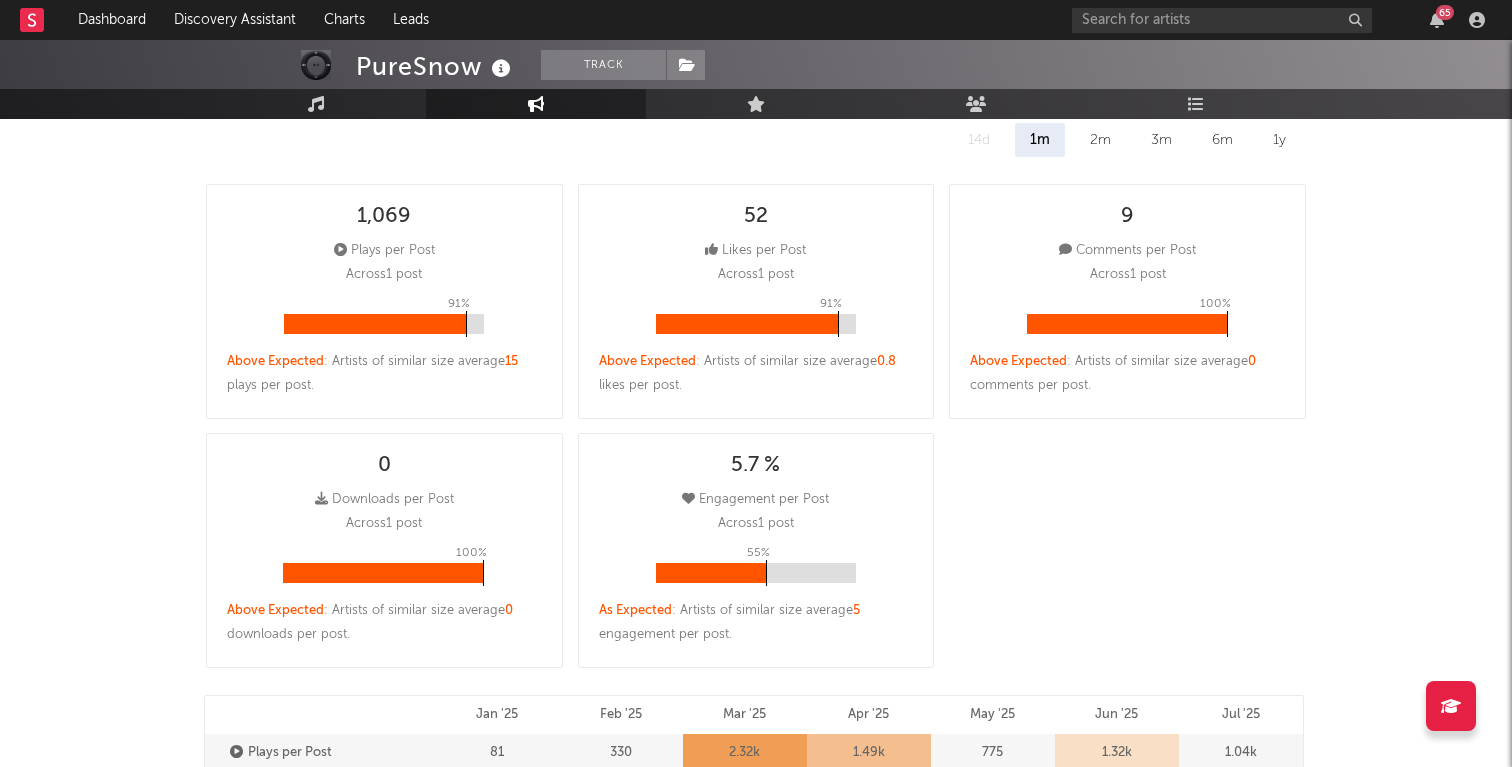 scroll, scrollTop: 280, scrollLeft: 0, axis: vertical 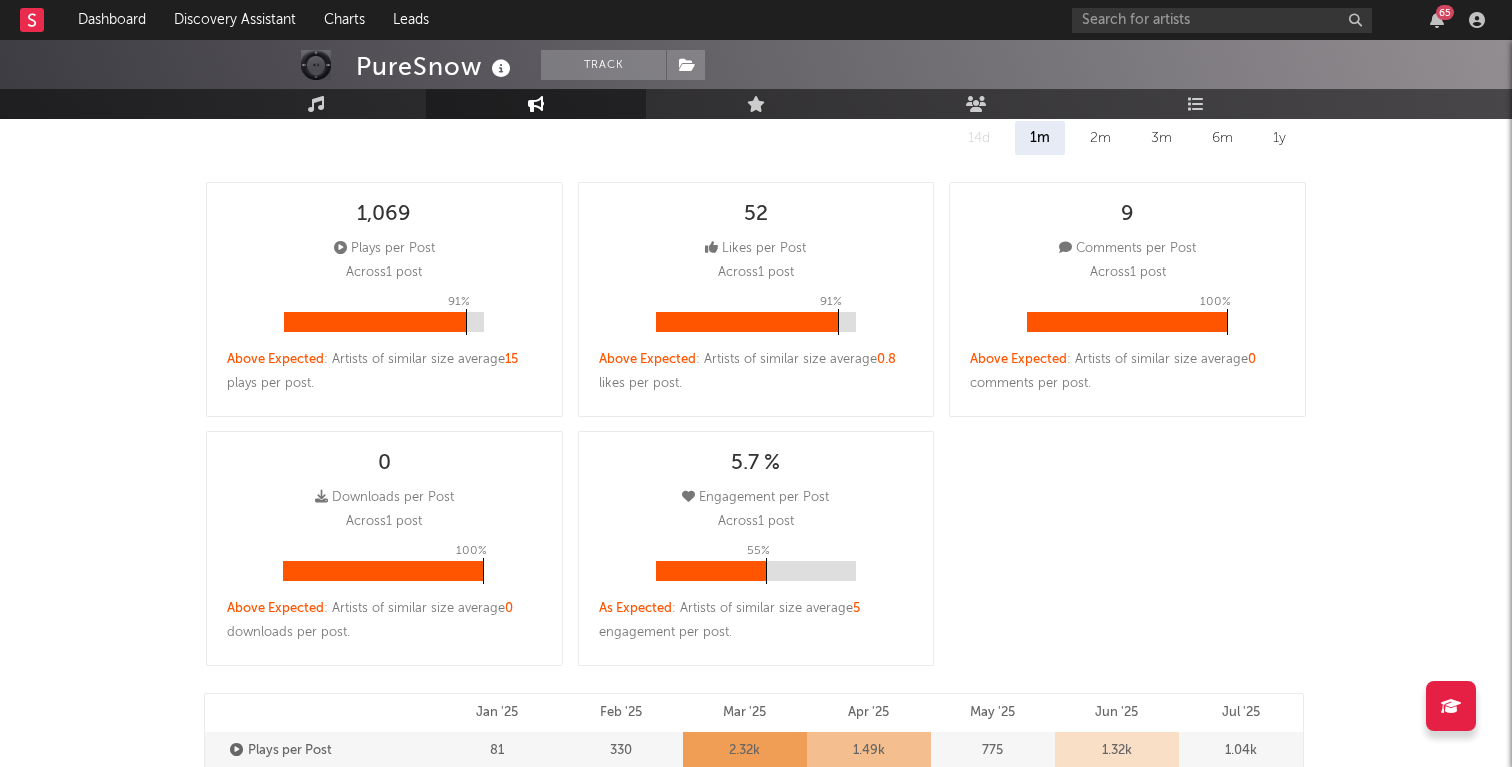 select on "1w" 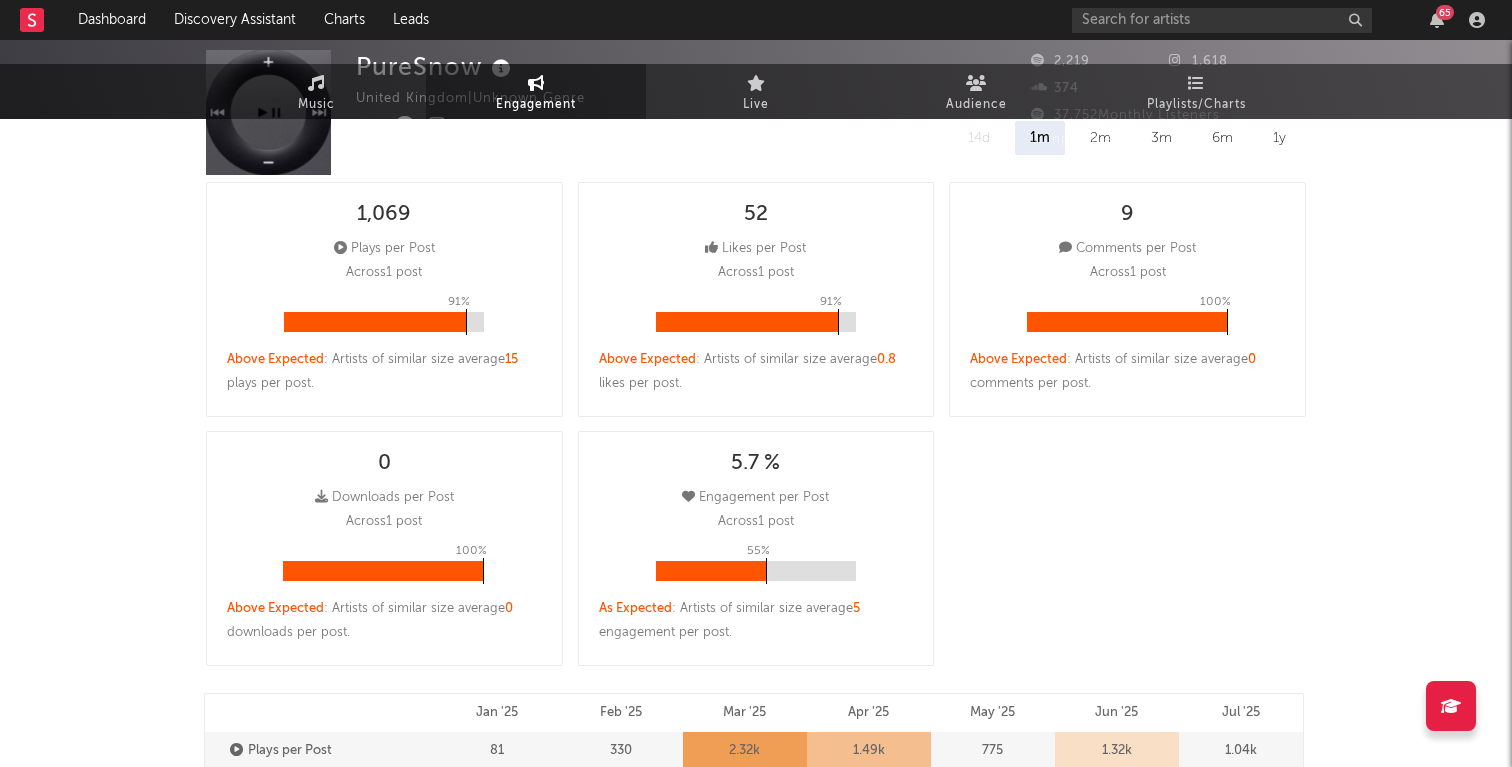 scroll, scrollTop: 0, scrollLeft: 0, axis: both 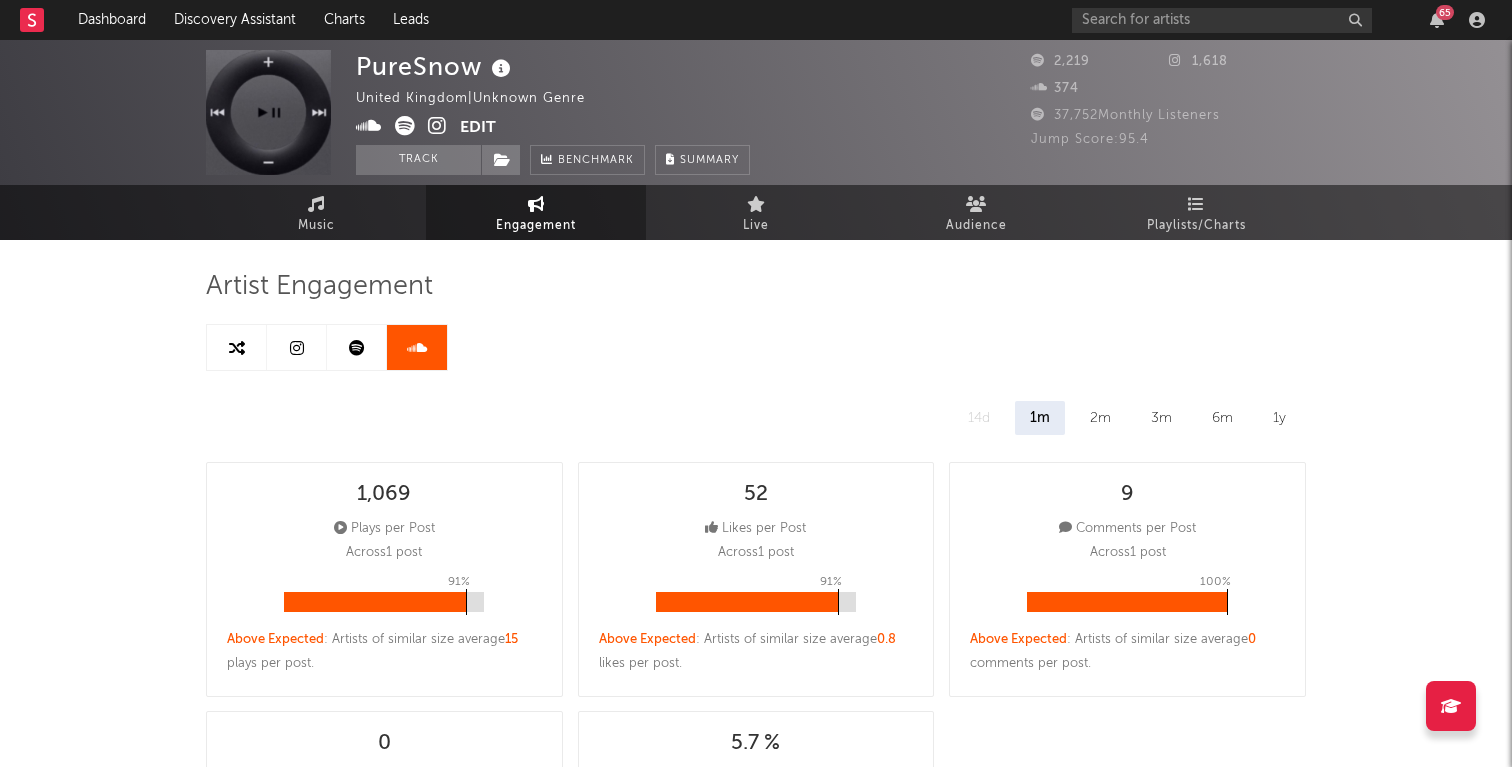 click at bounding box center (297, 347) 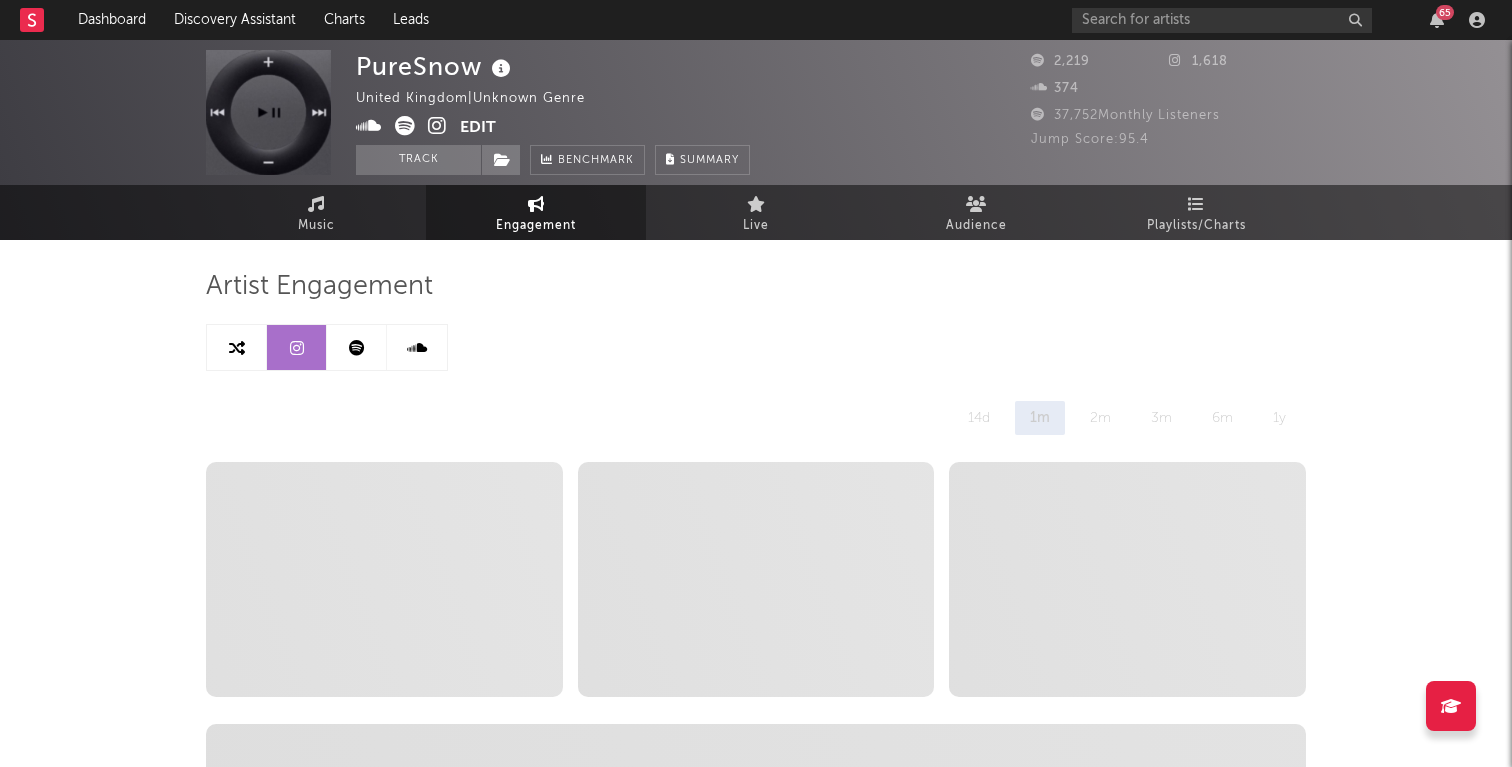 select on "1w" 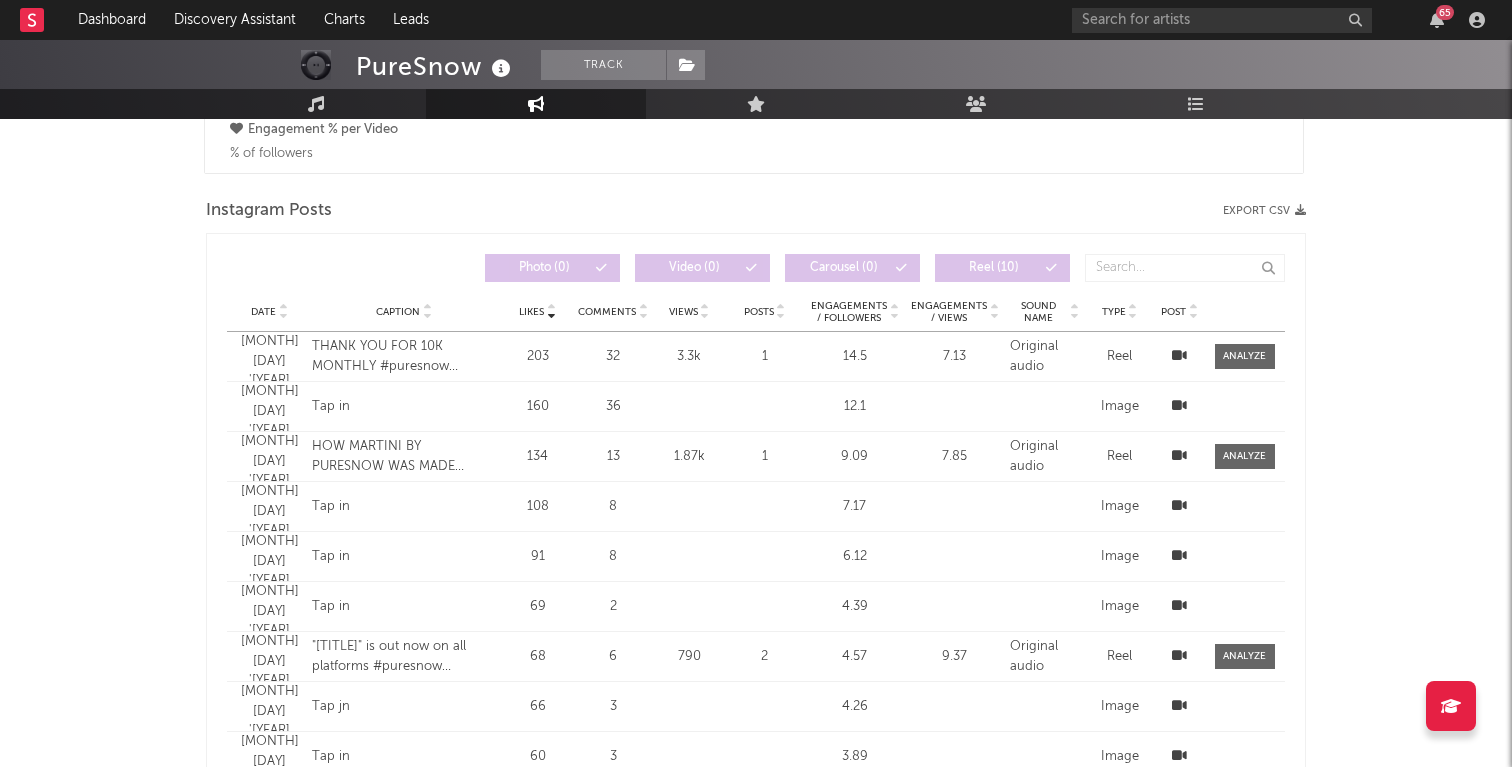 scroll, scrollTop: 1653, scrollLeft: 0, axis: vertical 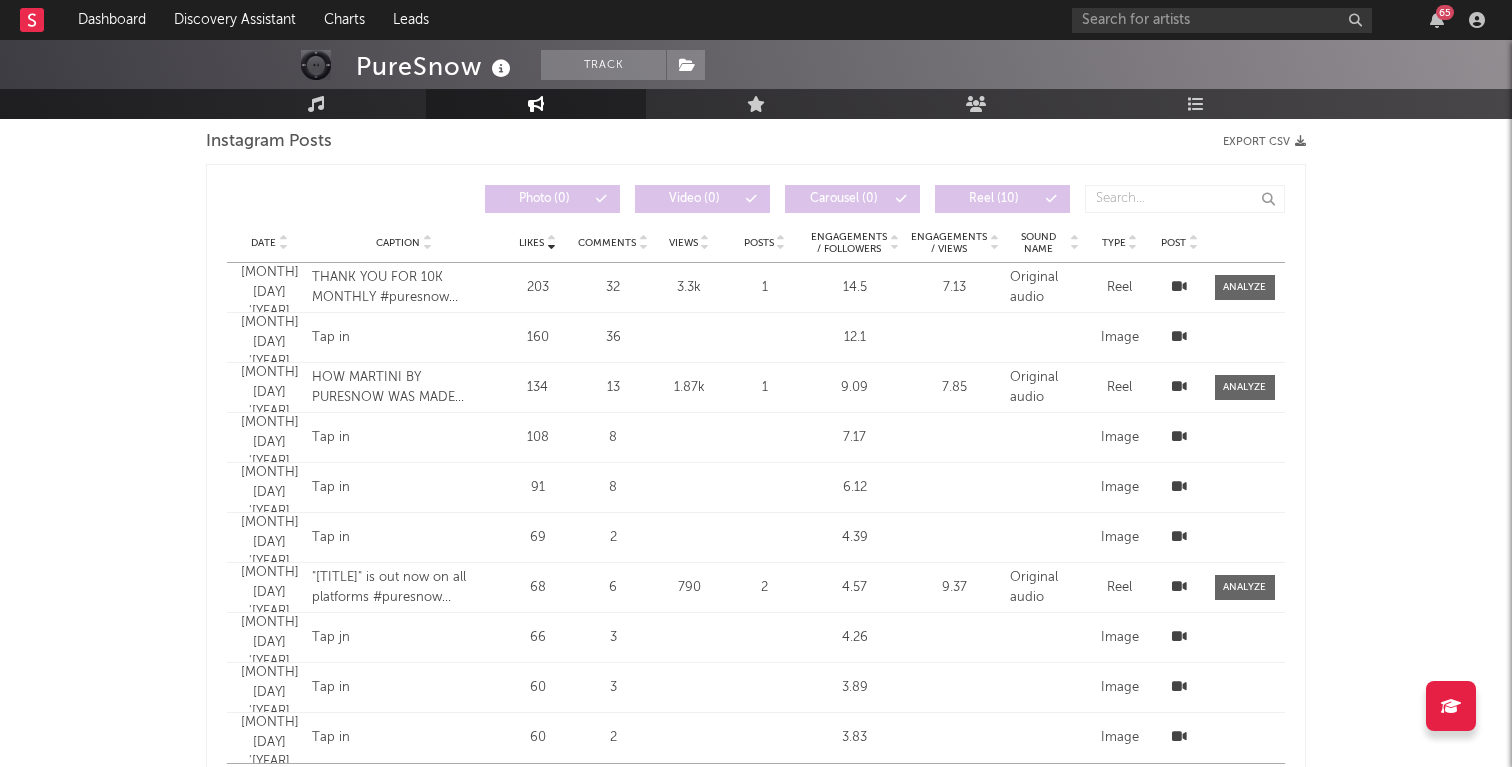 click on "HOW MARTINI BY PURESNOW WAS MADE #puresnow #ukundergroundrap #ukunderground #fakemink #feng" at bounding box center [404, 387] 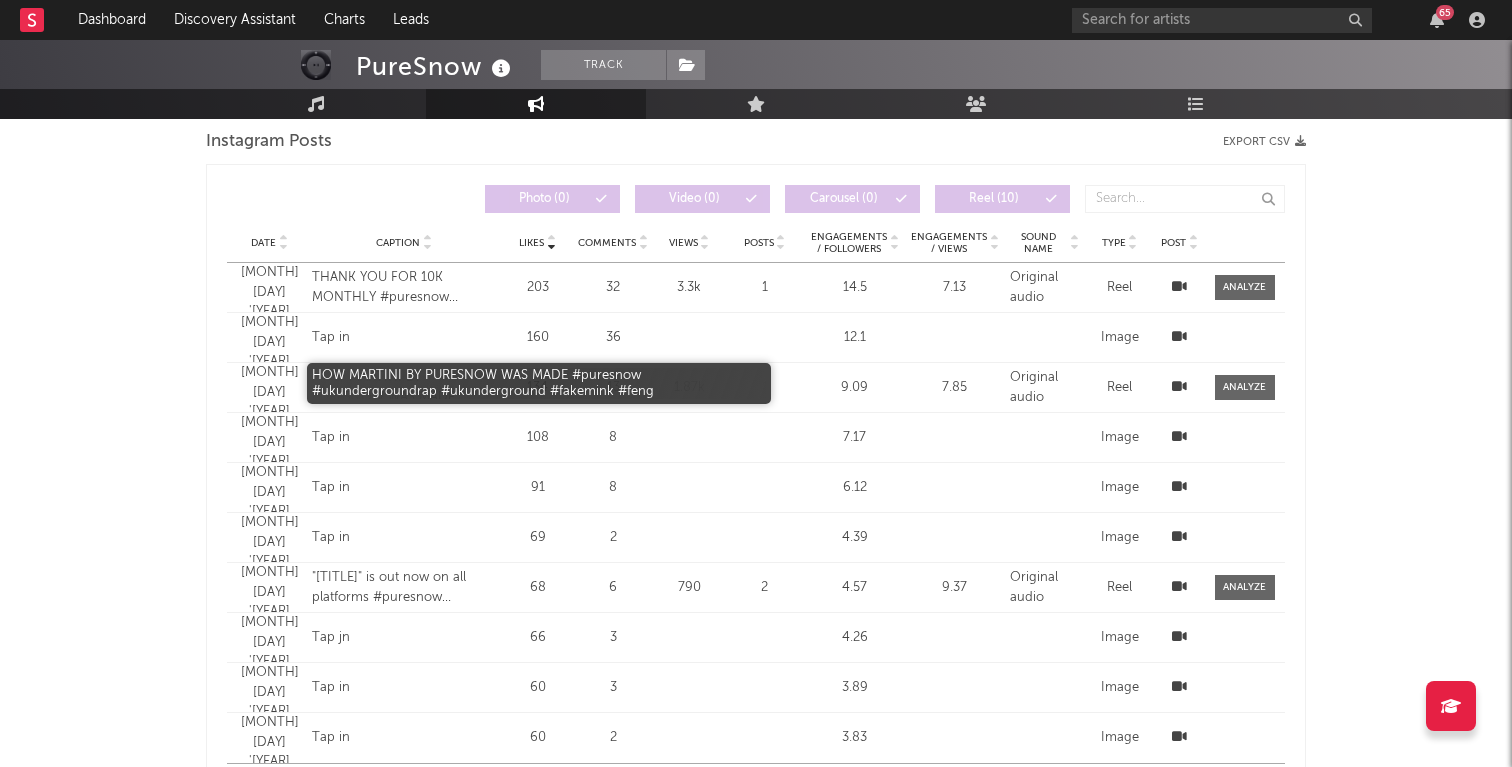 click on "HOW MARTINI BY PURESNOW WAS MADE #puresnow #ukundergroundrap #ukunderground #fakemink #feng" at bounding box center (404, 387) 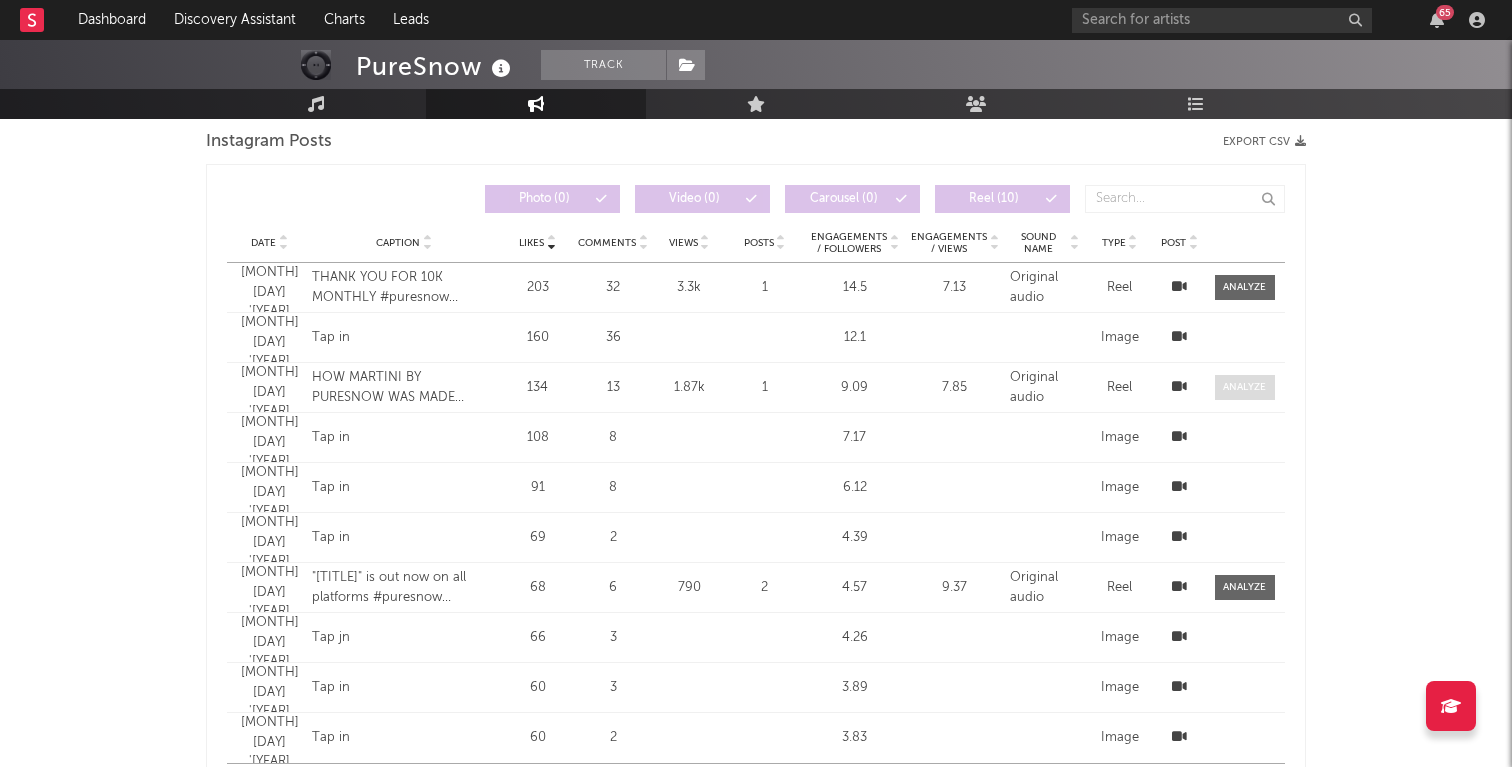 click at bounding box center (1244, 387) 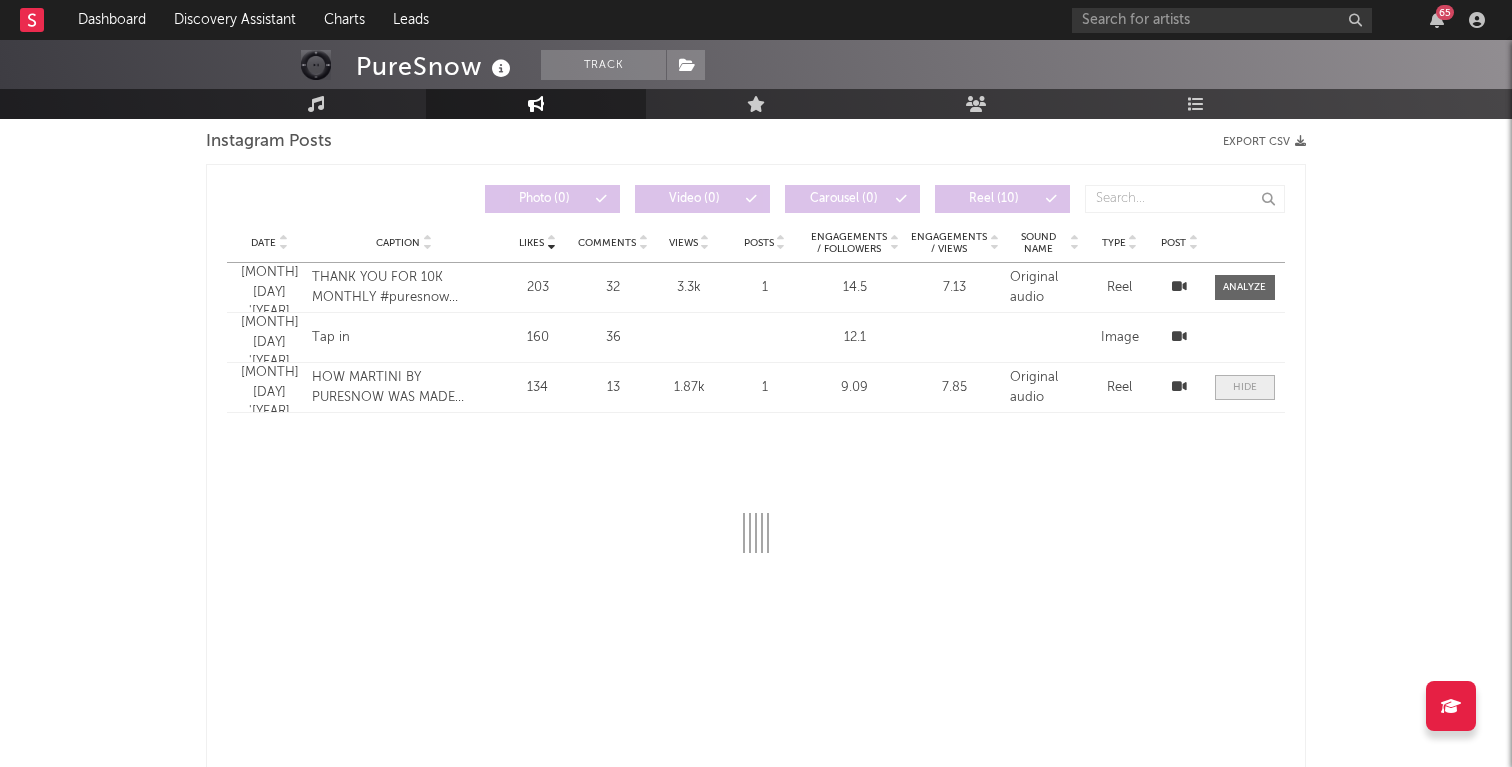 select on "1w" 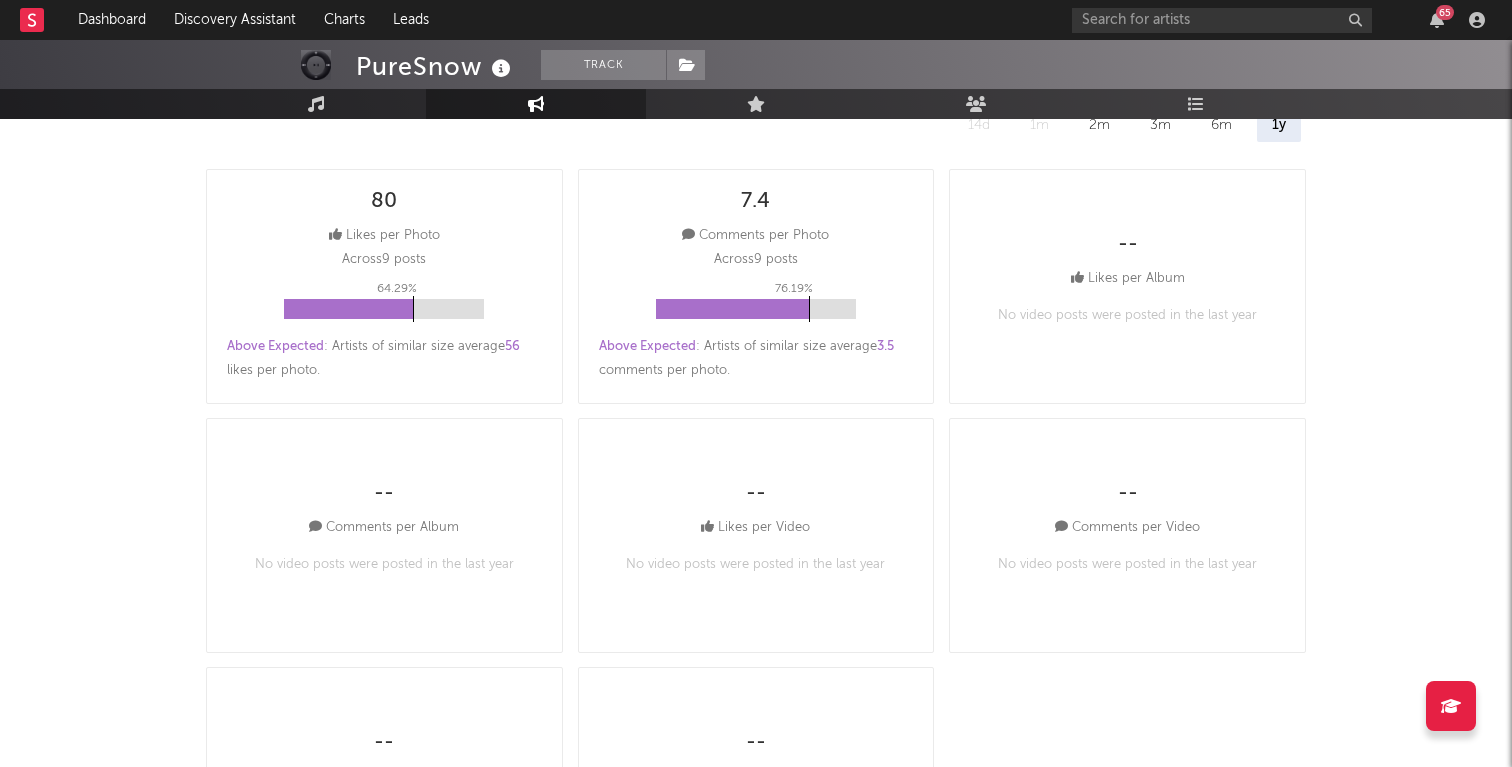 scroll, scrollTop: 0, scrollLeft: 0, axis: both 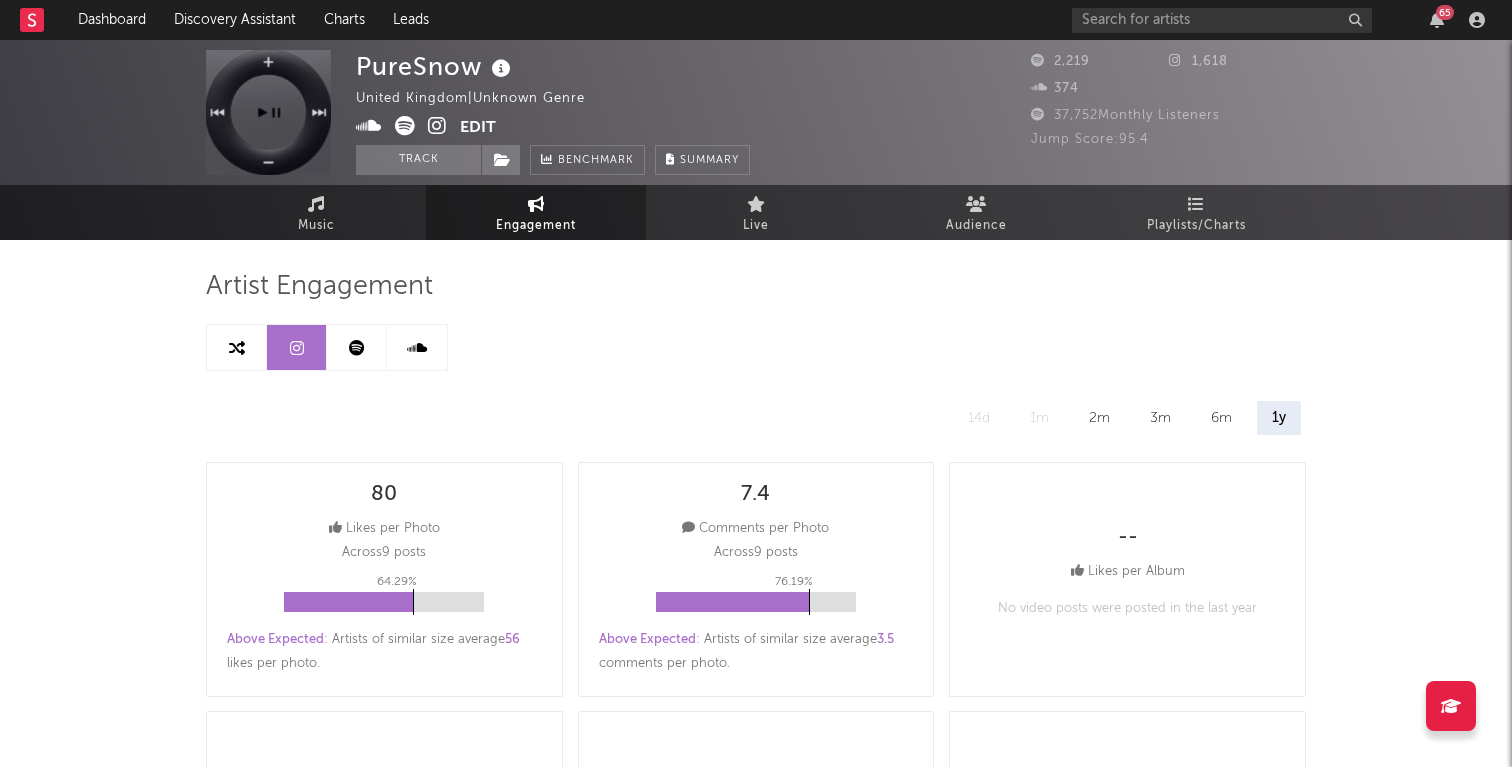 click at bounding box center [437, 126] 